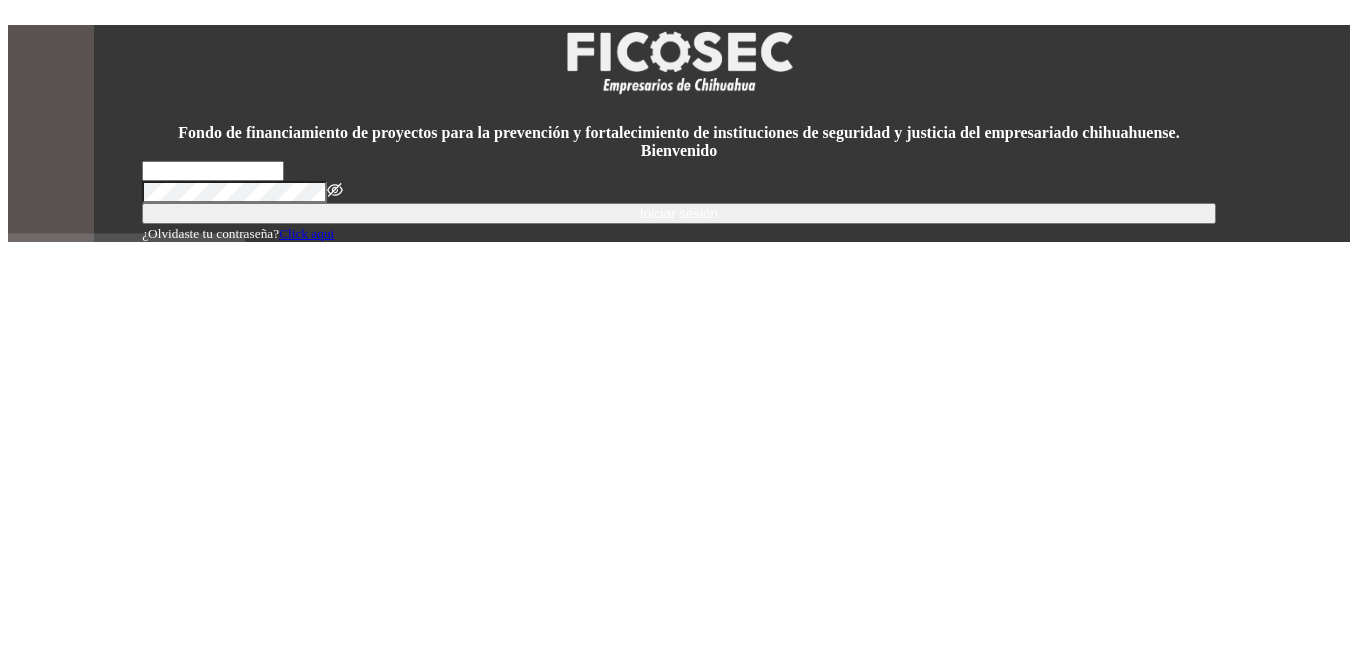 scroll, scrollTop: 0, scrollLeft: 0, axis: both 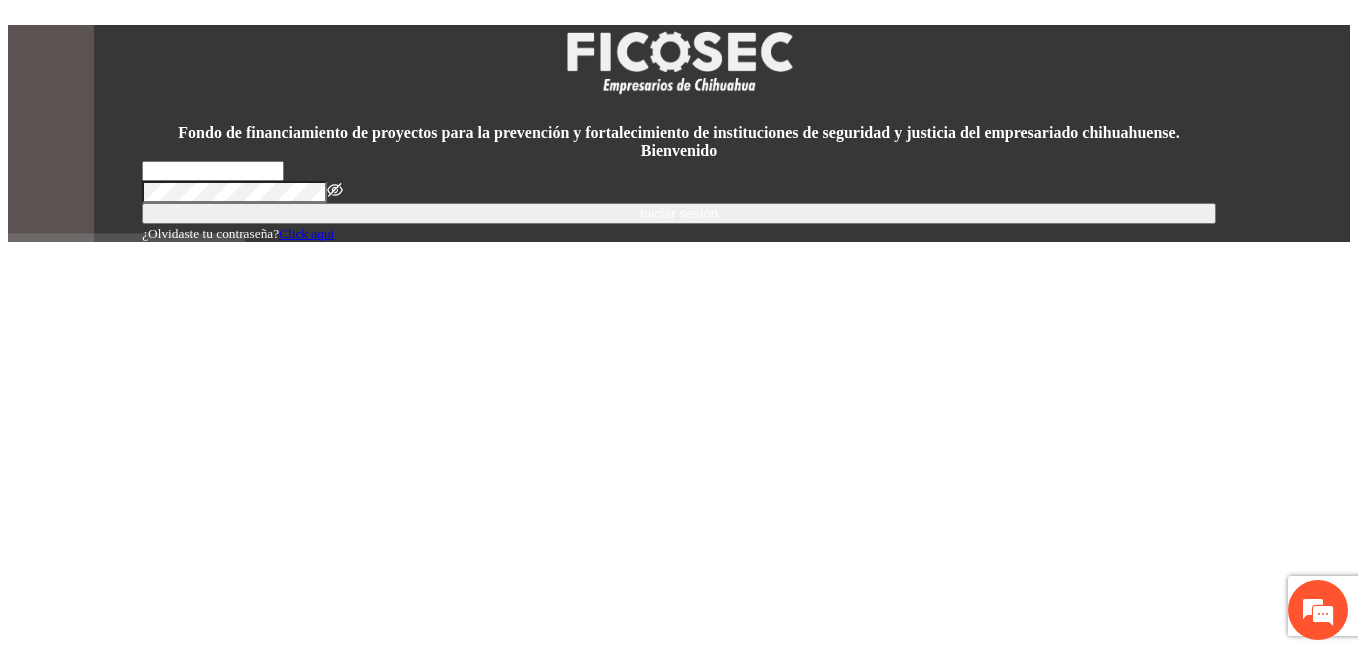 type on "**********" 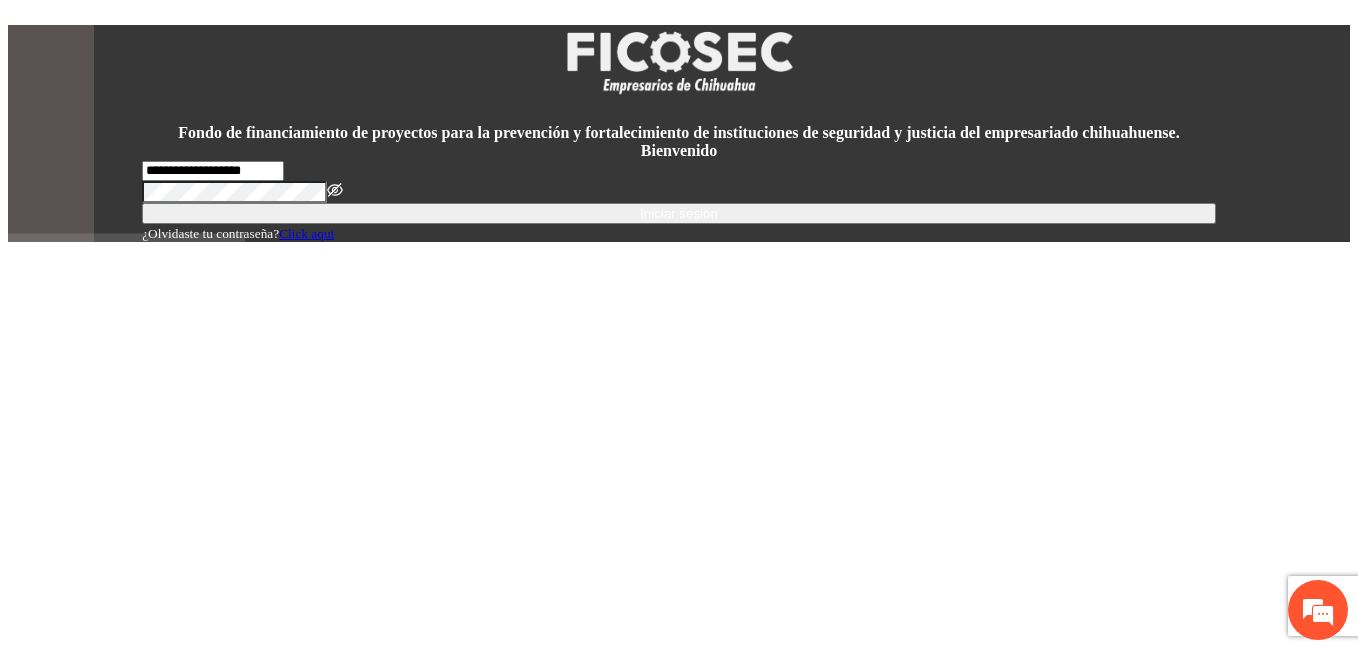 click on "Iniciar sesión" at bounding box center (679, 213) 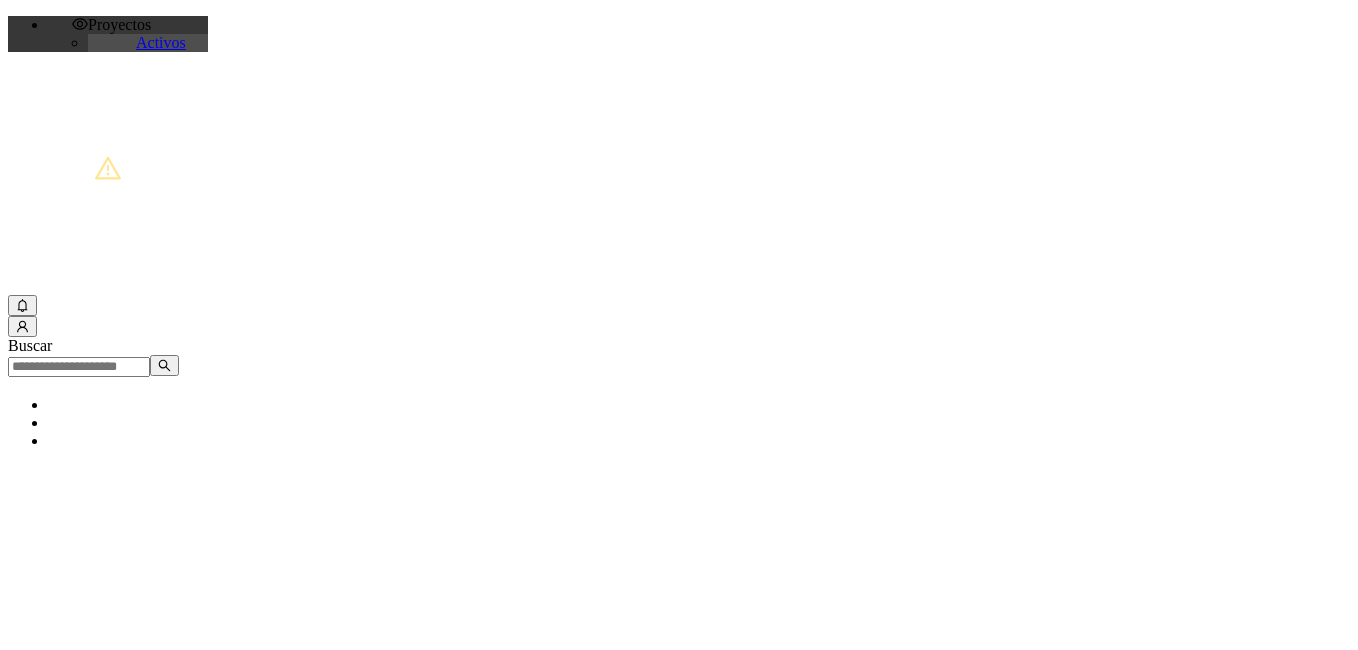 scroll, scrollTop: 0, scrollLeft: 0, axis: both 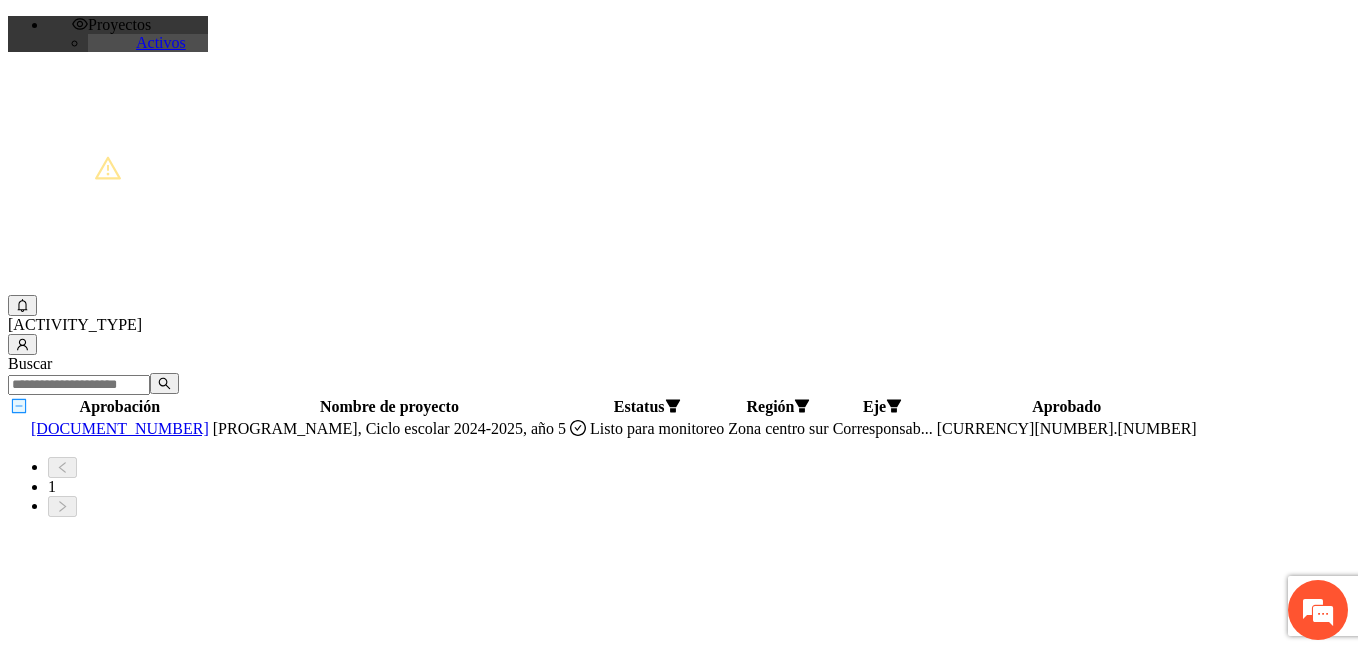 click on "[DOCUMENT_NUMBER]" at bounding box center (120, 428) 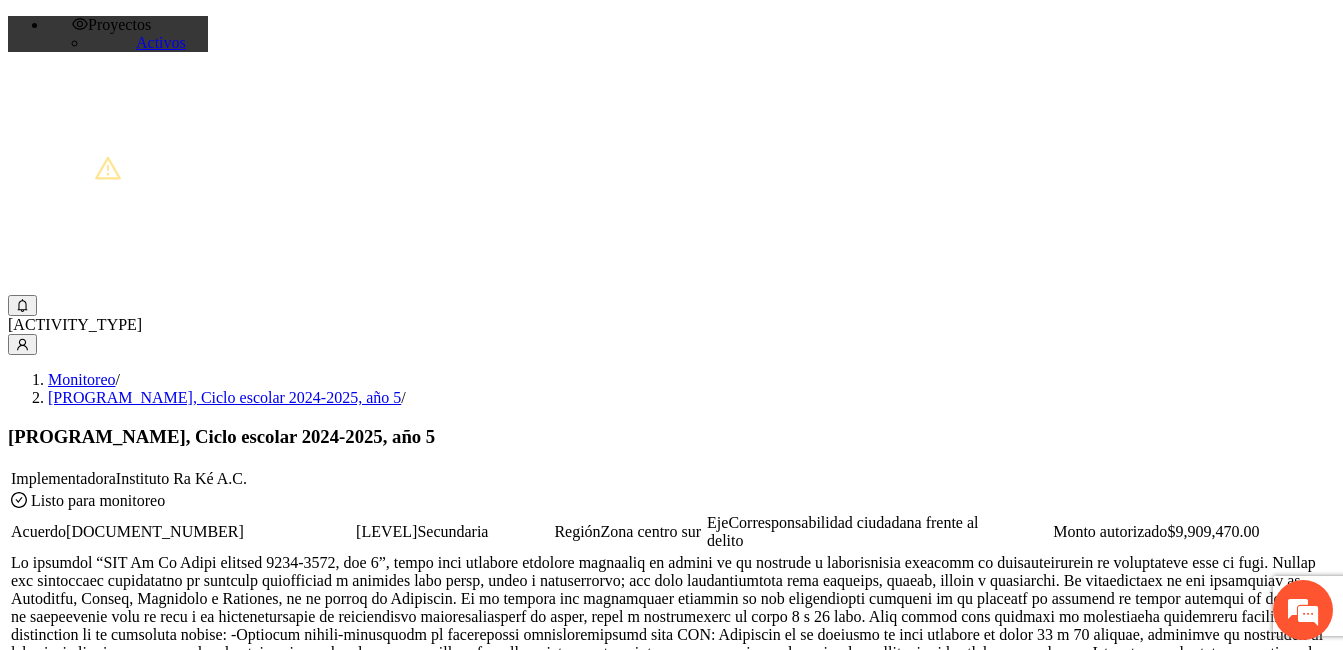 scroll, scrollTop: 1584, scrollLeft: 0, axis: vertical 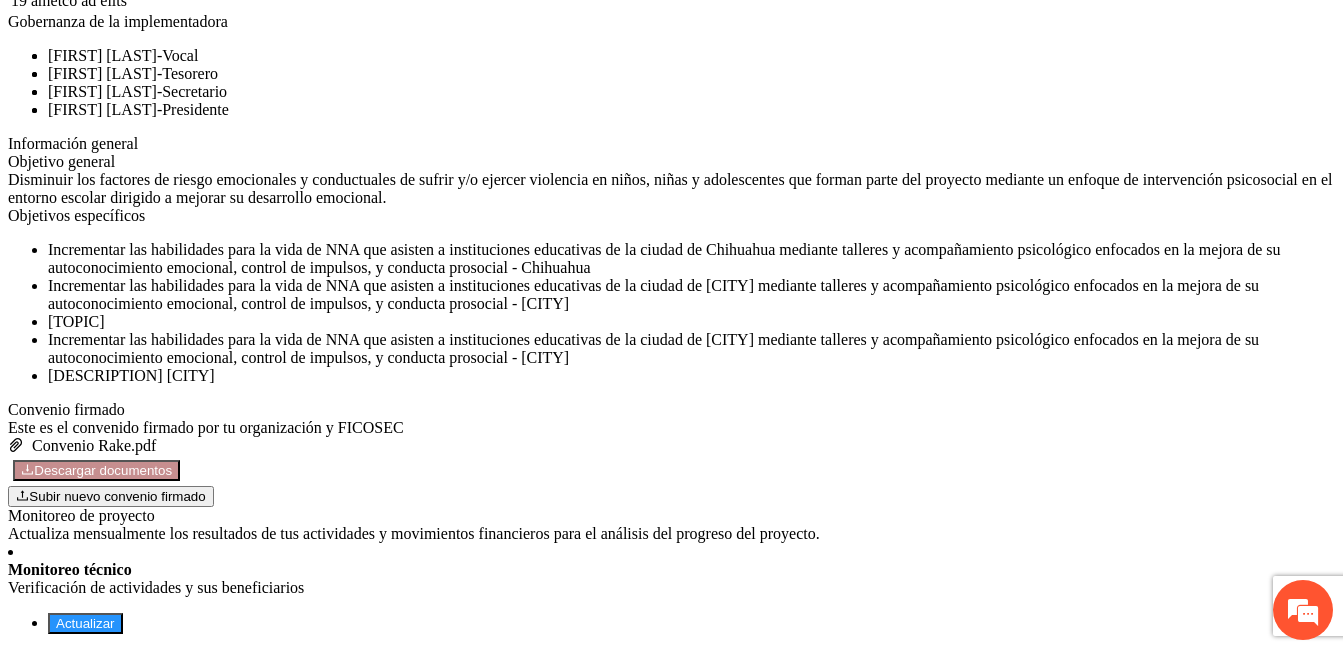 click on "Actualizar" at bounding box center (85, 623) 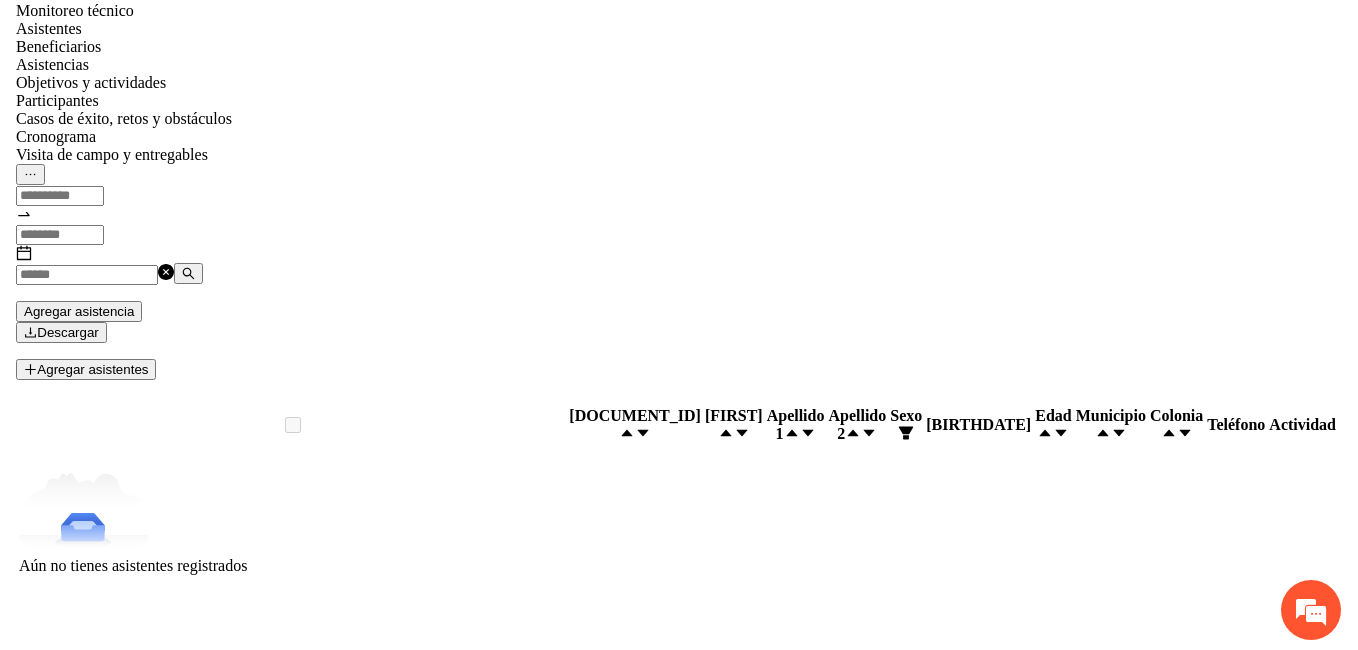 scroll, scrollTop: 0, scrollLeft: 0, axis: both 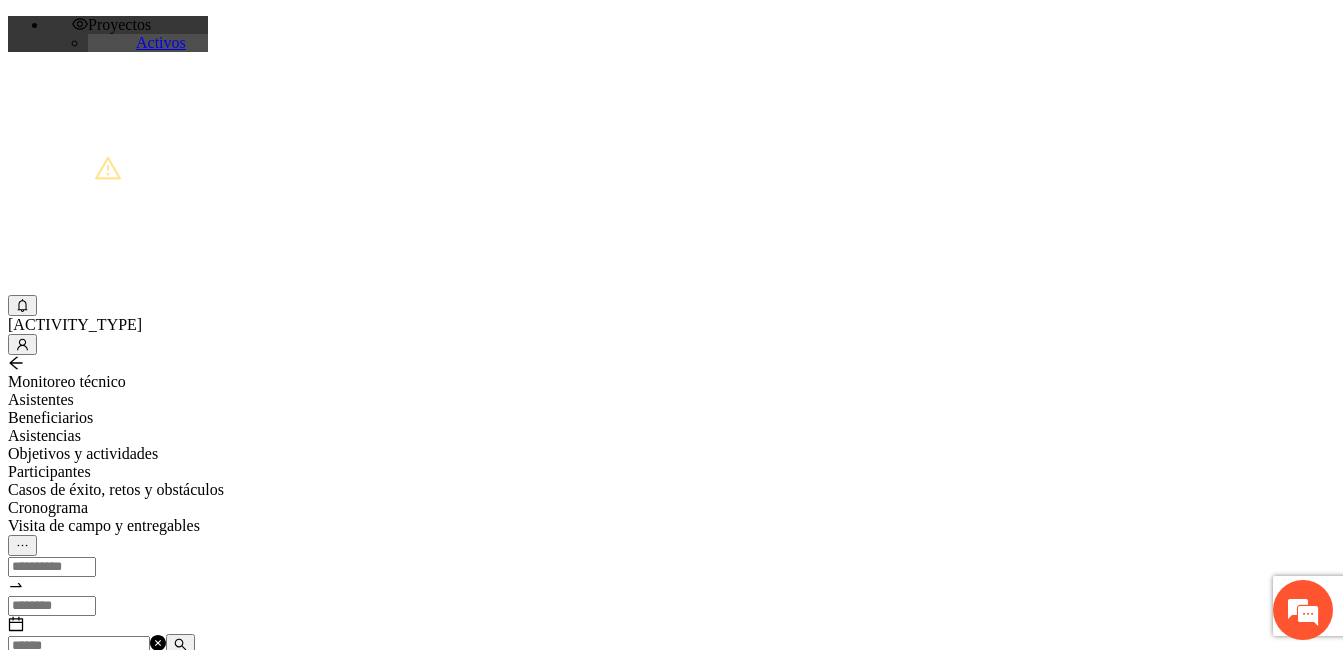 click at bounding box center (79, 646) 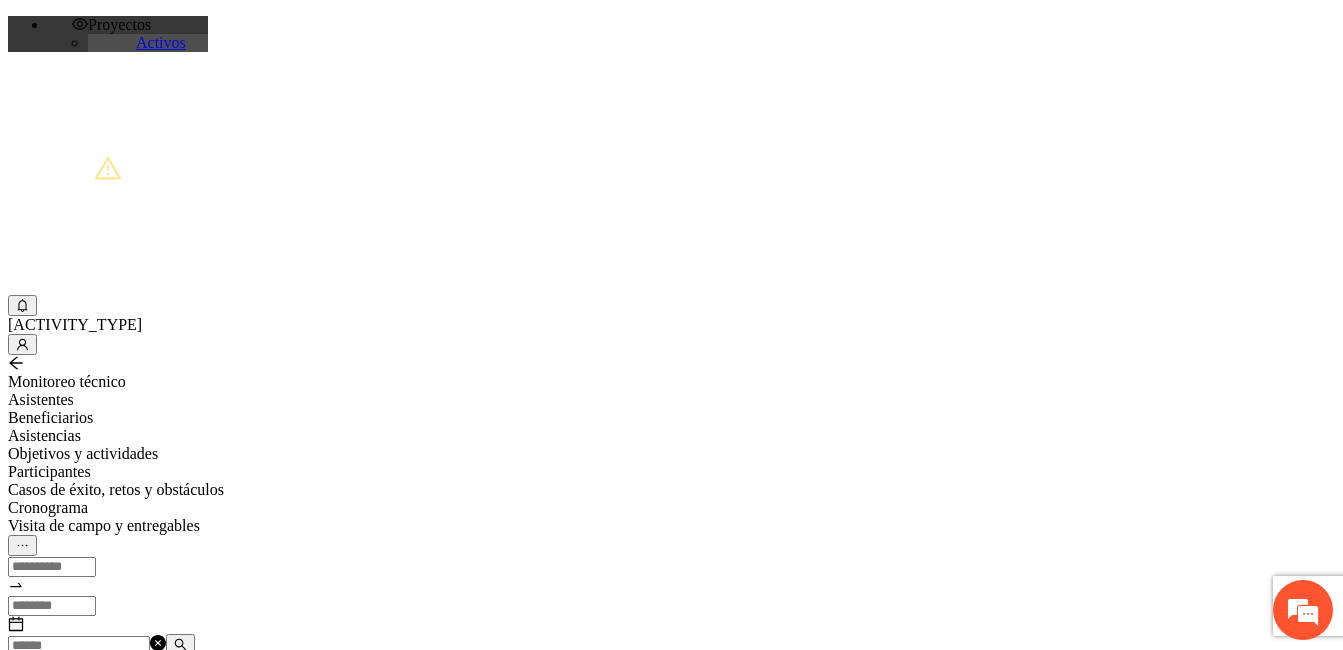 paste on "**********" 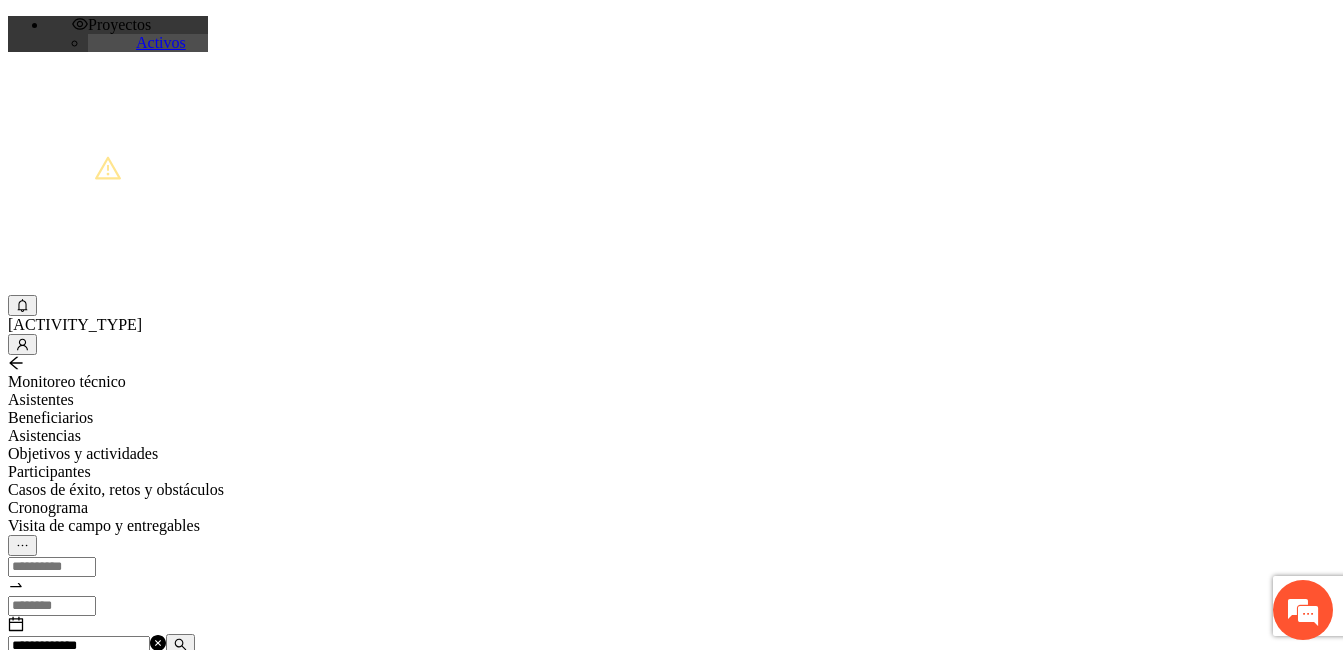 type on "**********" 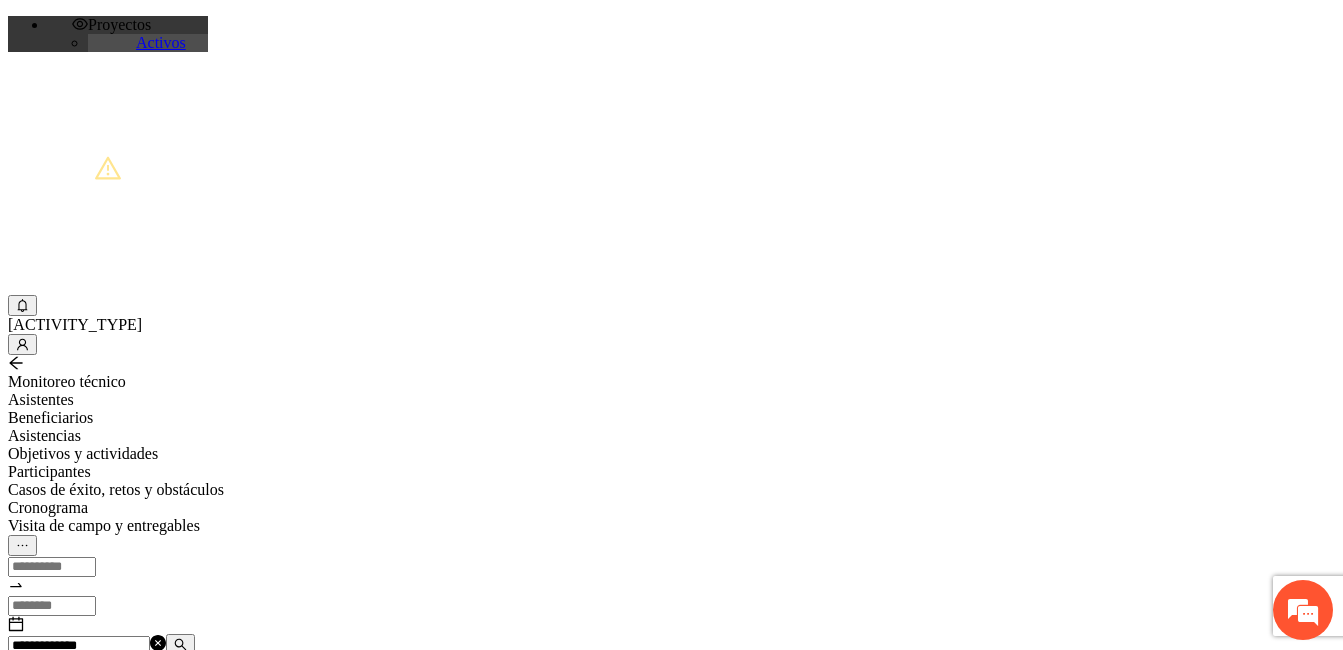 click on "Asistencias" at bounding box center (671, 436) 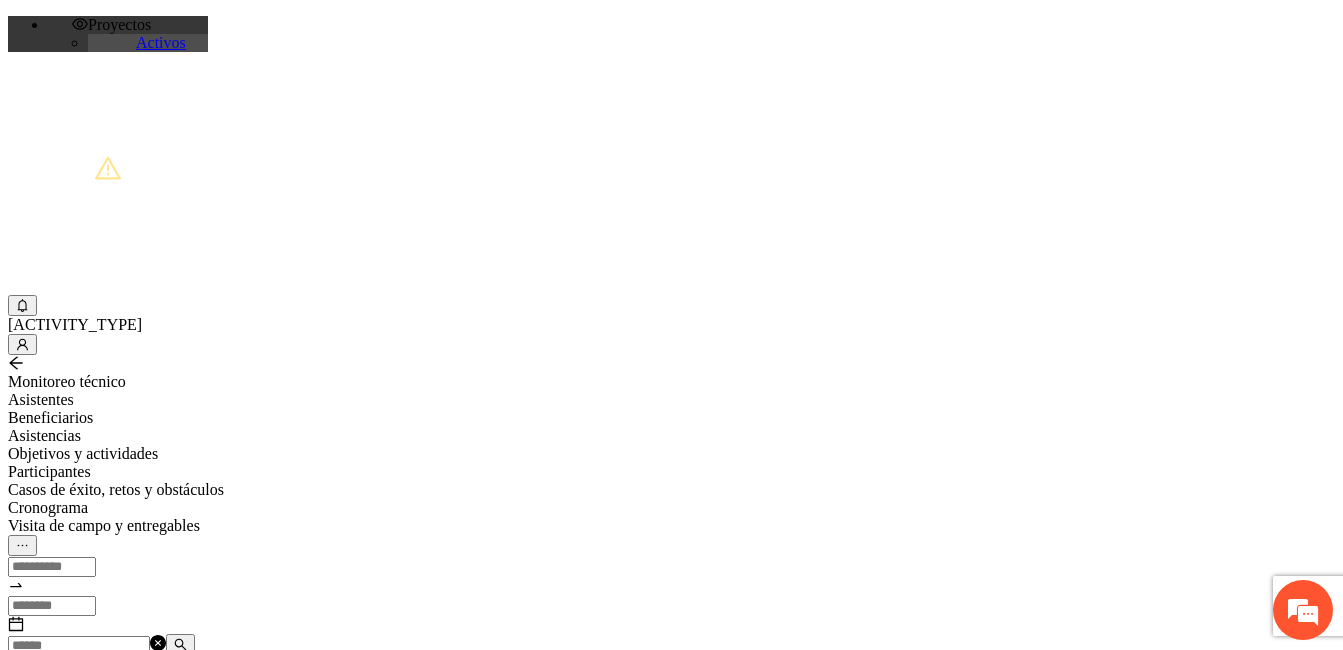 click at bounding box center (79, 646) 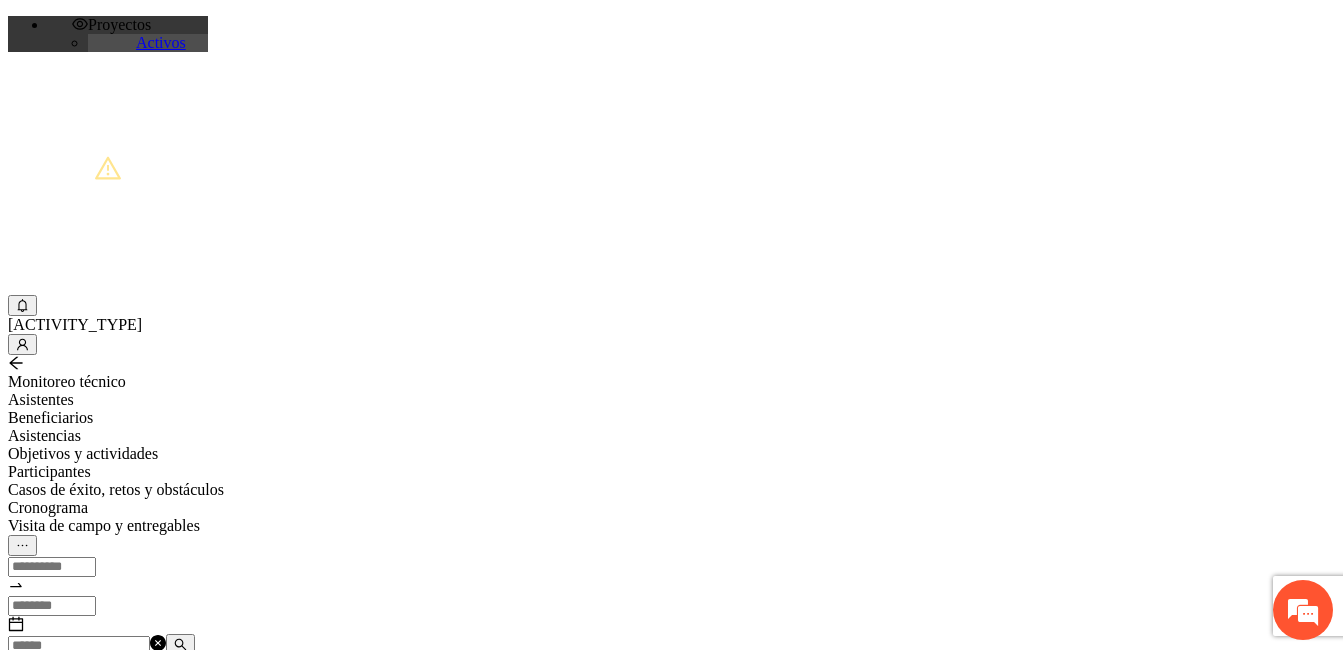 paste on "**********" 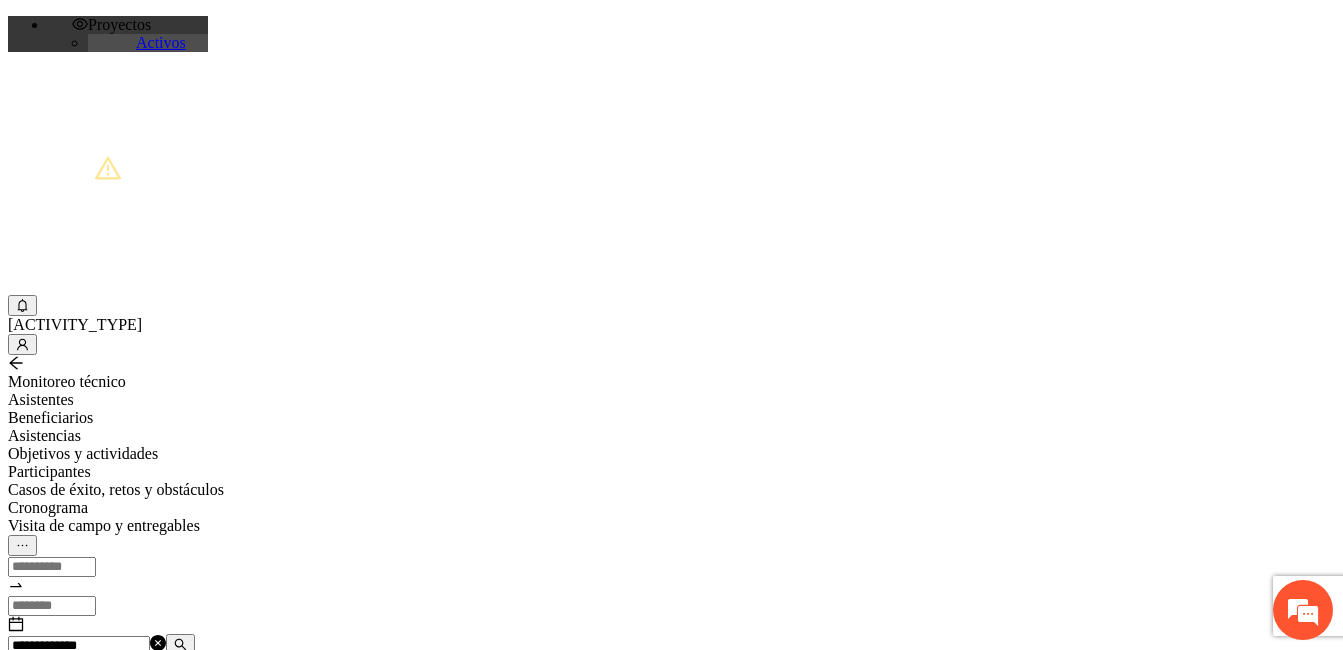 click on "A1.1 Impartición de talleres de habilidades para la vida-Chihuahua" at bounding box center (128, 700) 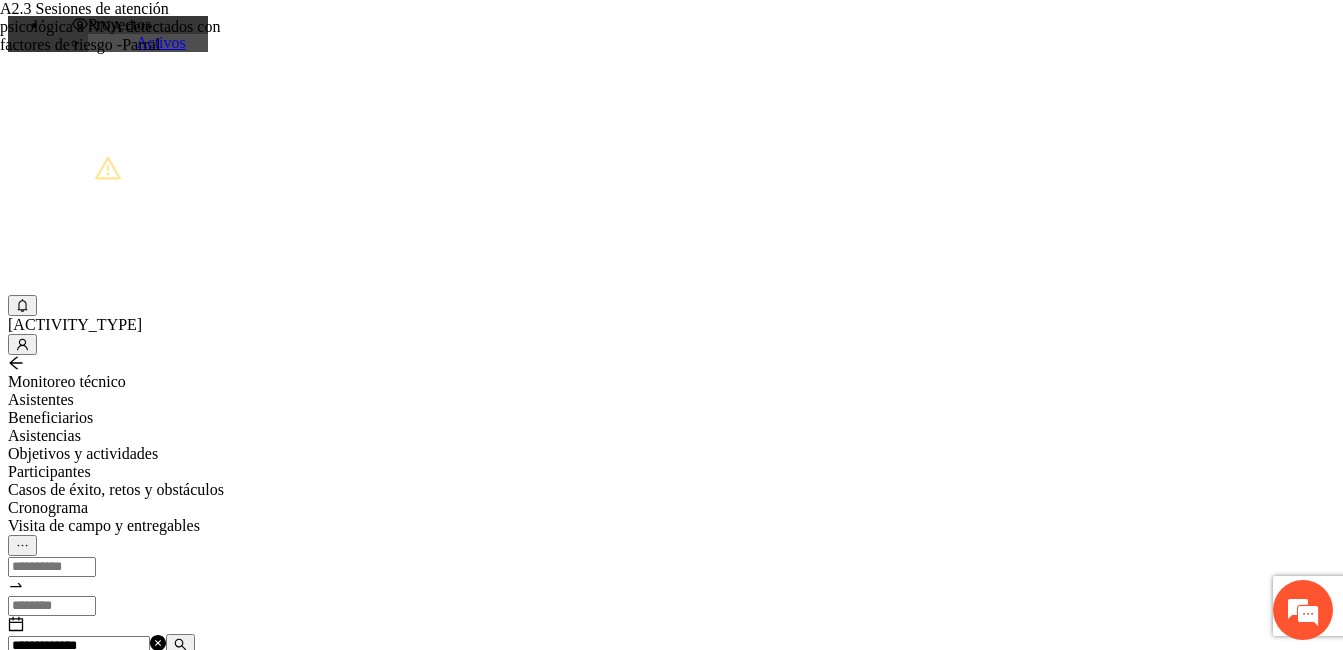 type 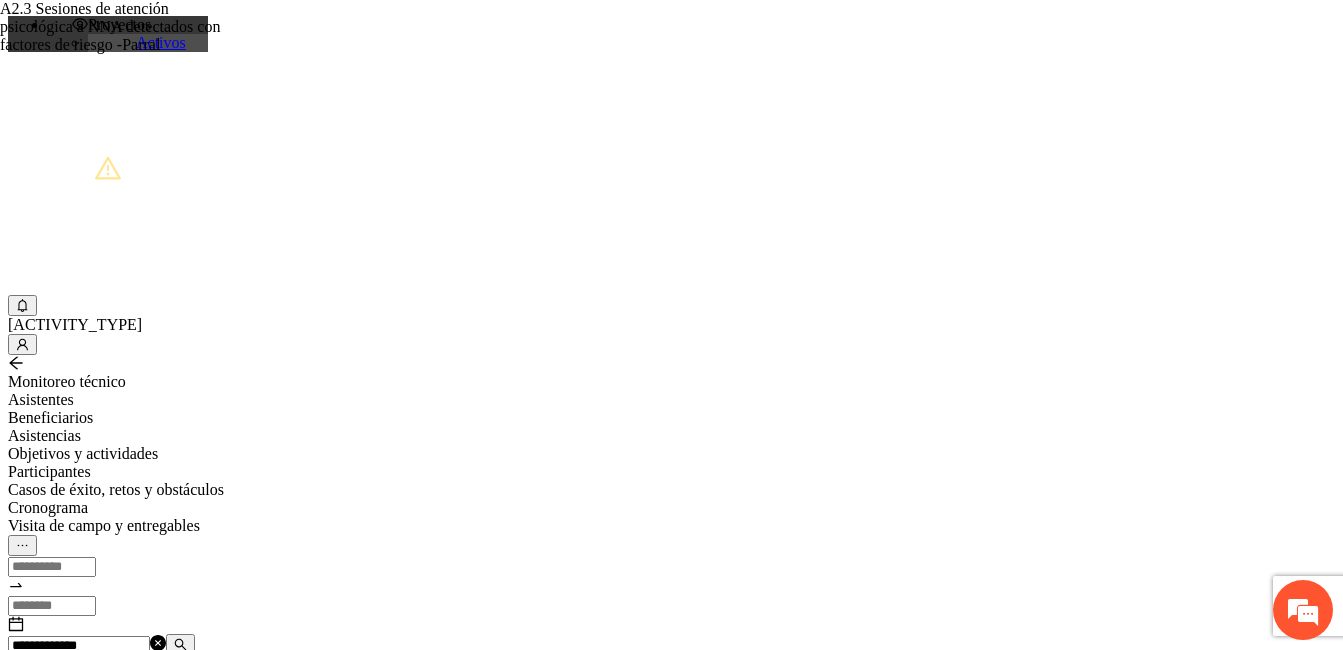 click at bounding box center [180, 644] 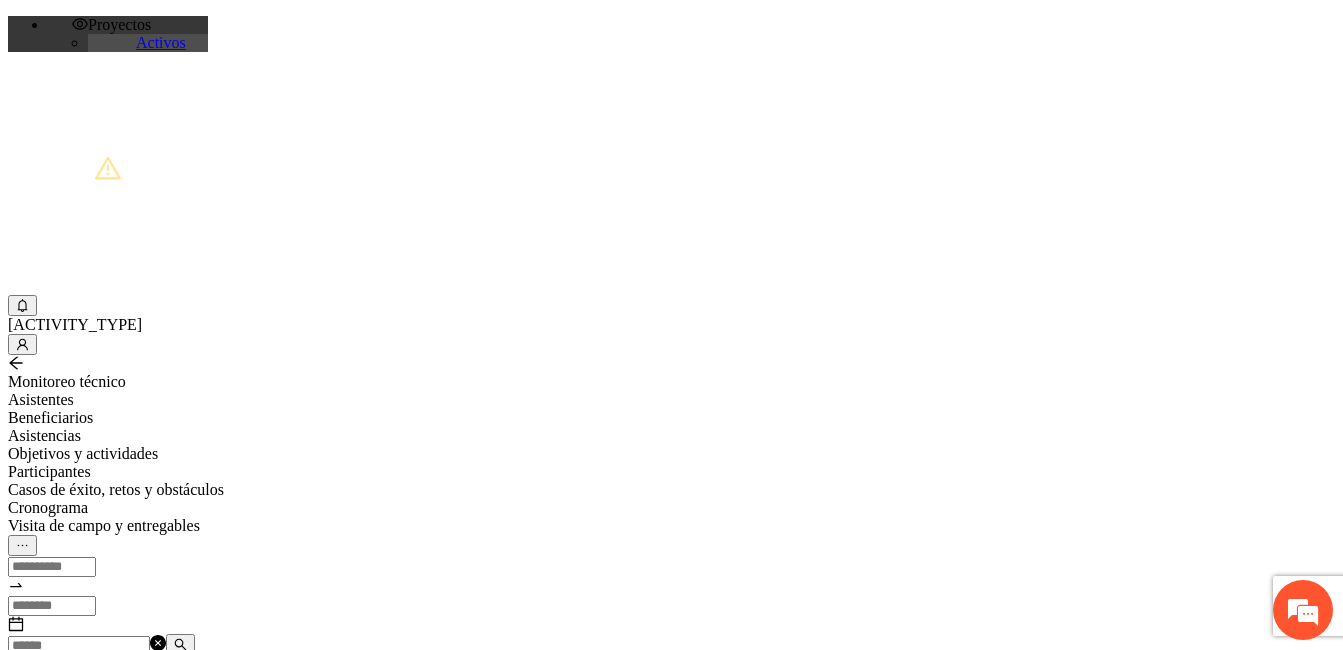 click at bounding box center (79, 646) 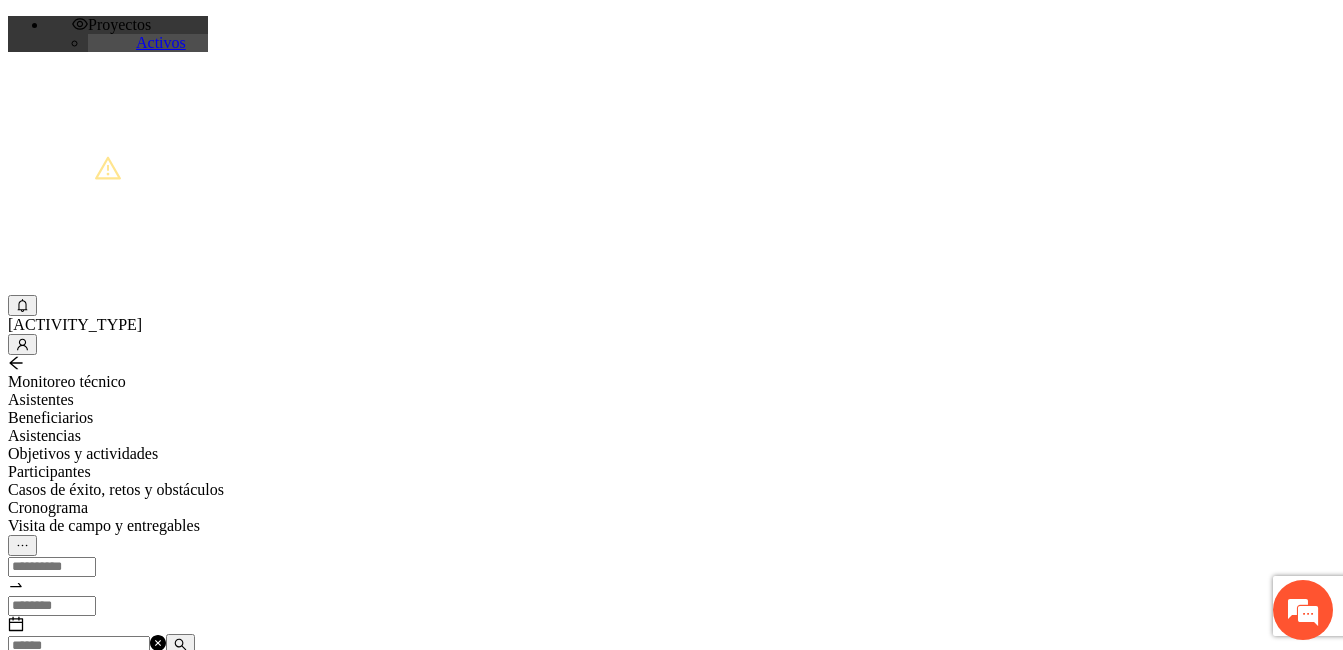 paste on "**********" 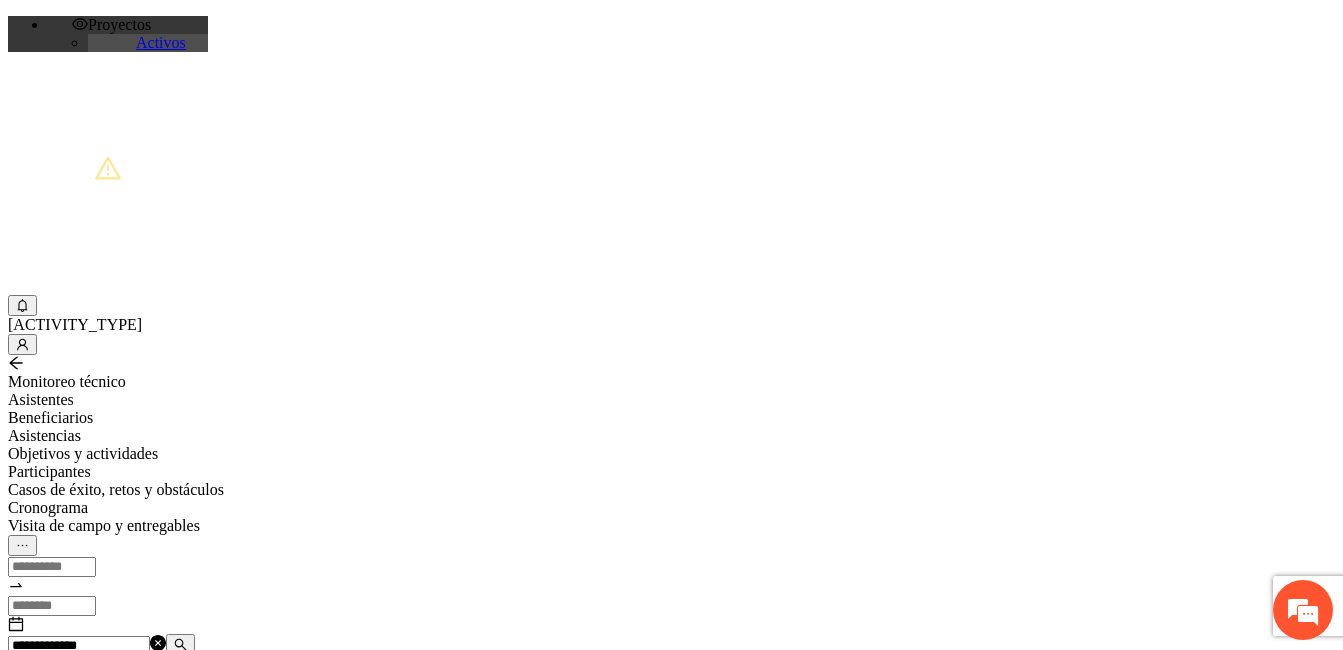type on "**********" 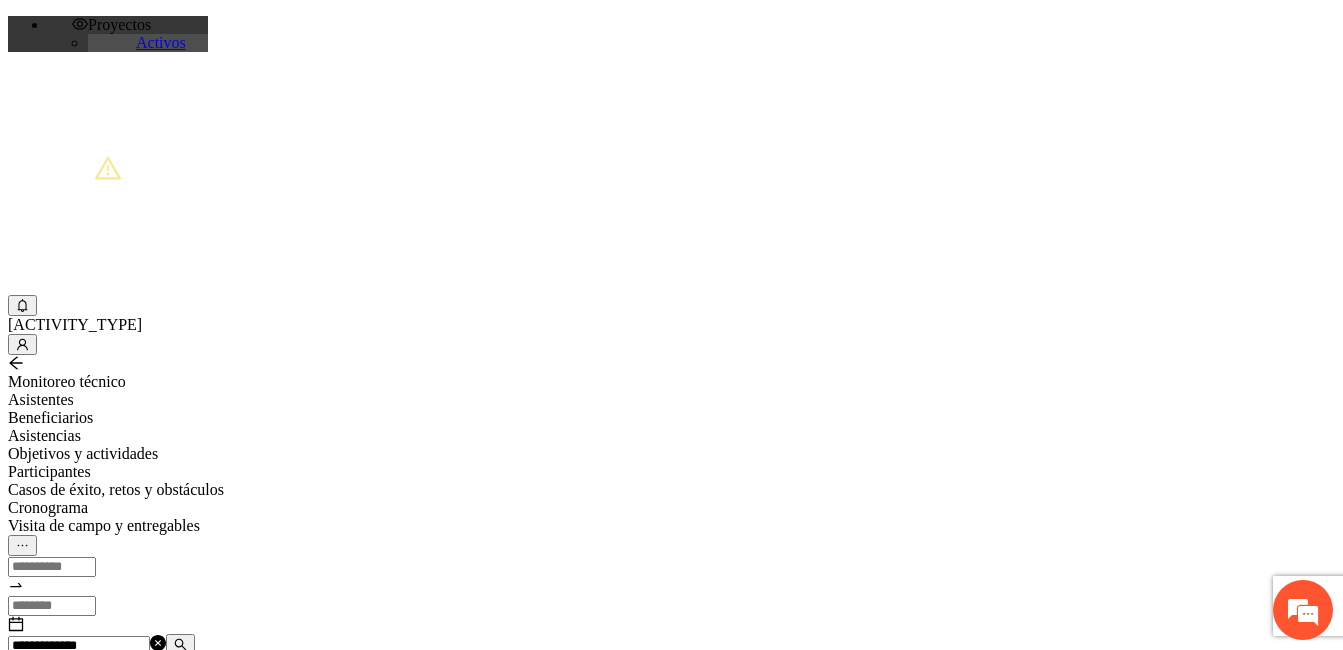 click on "Agregar asistencia" at bounding box center (71, 682) 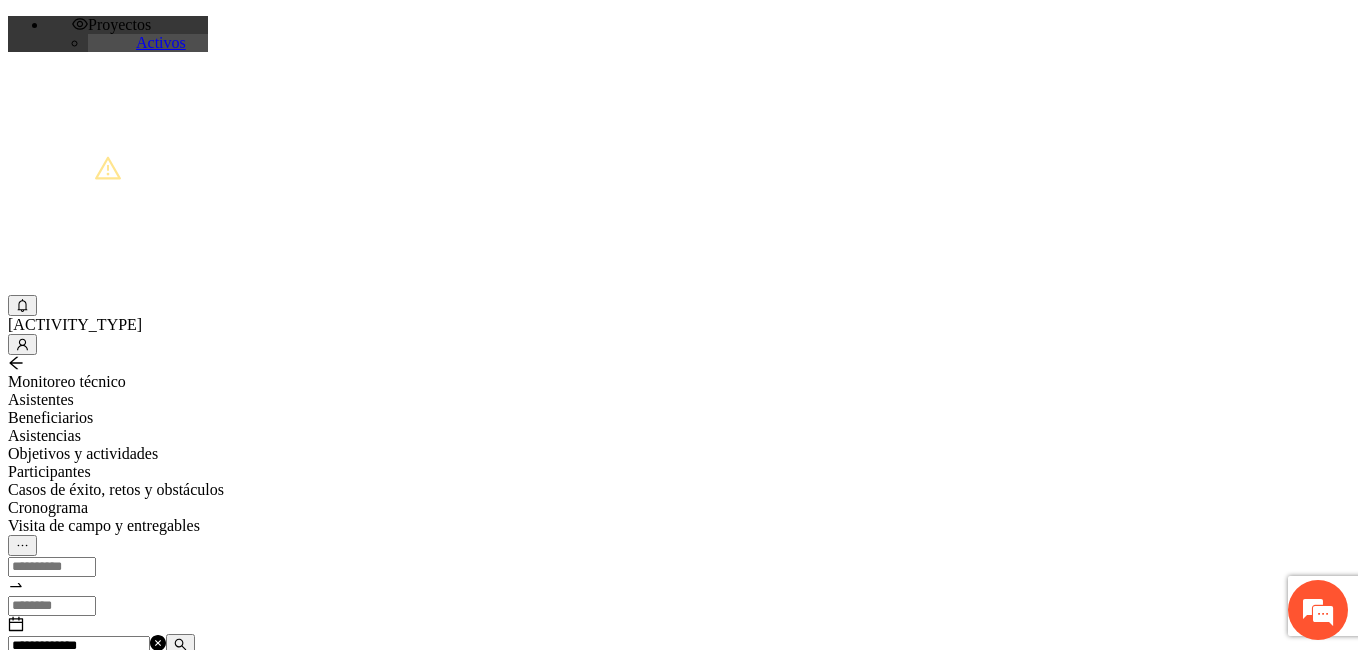 click at bounding box center (72, 1249) 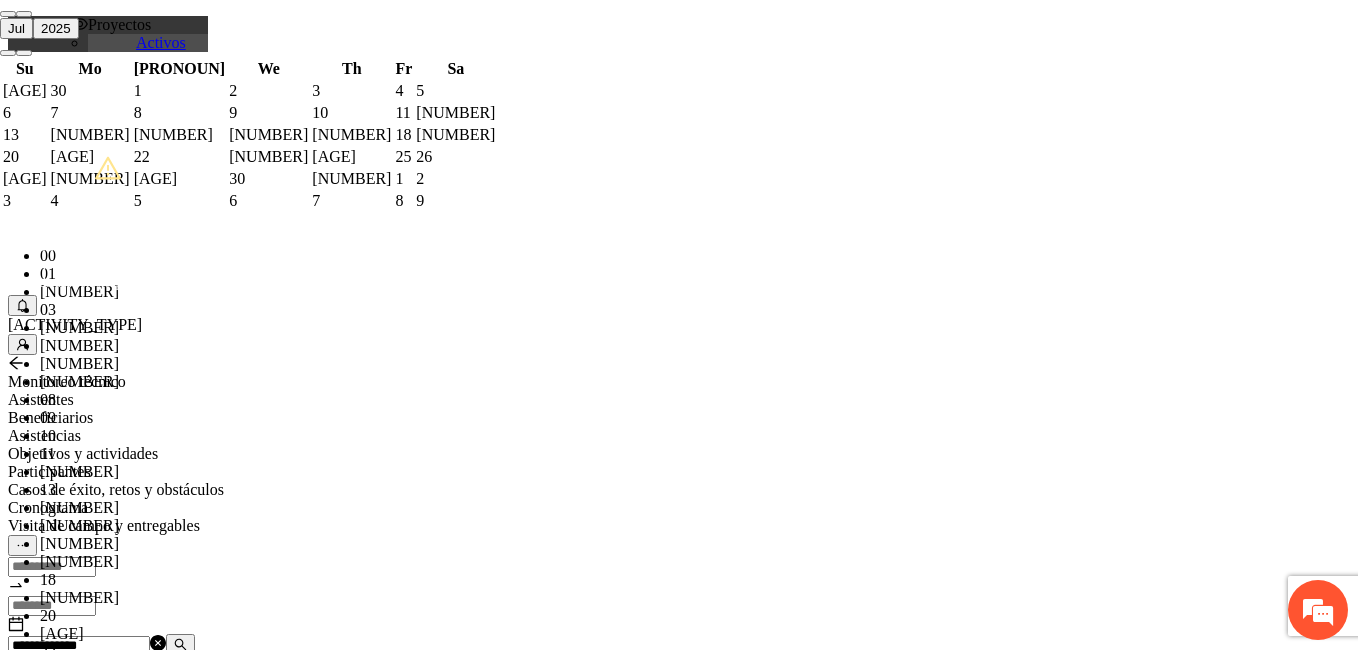 paste on "**********" 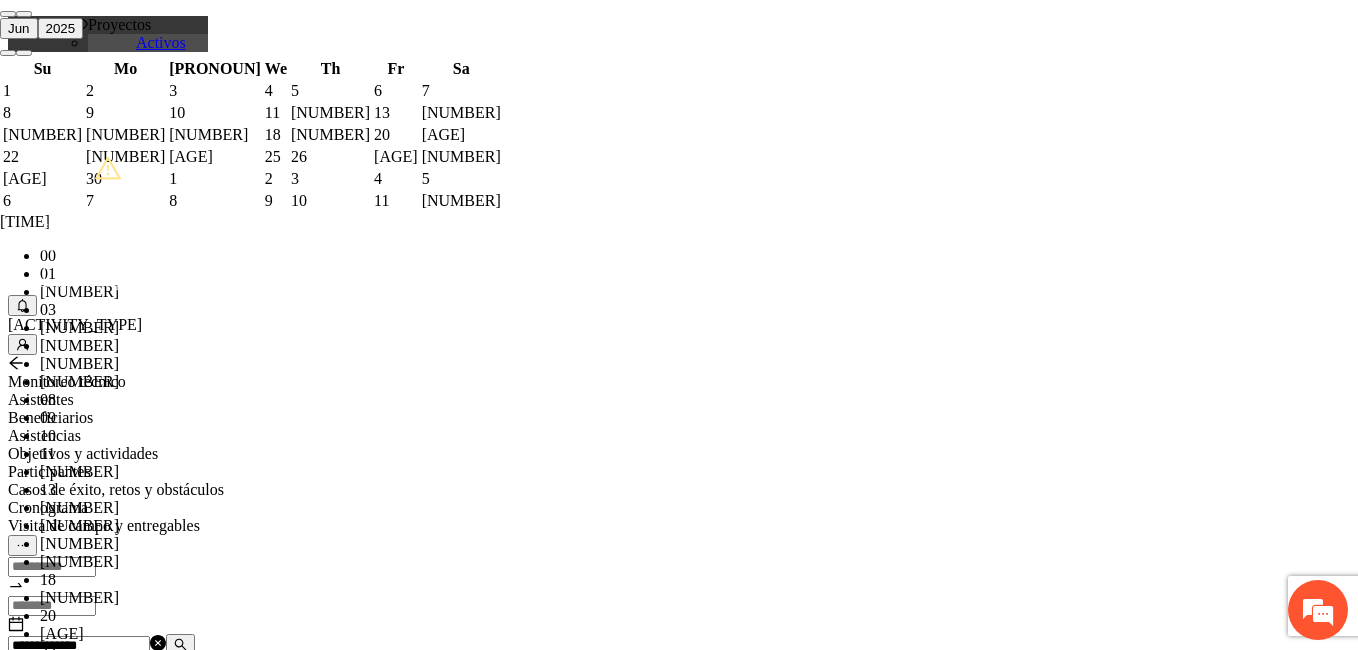 scroll, scrollTop: 420, scrollLeft: 0, axis: vertical 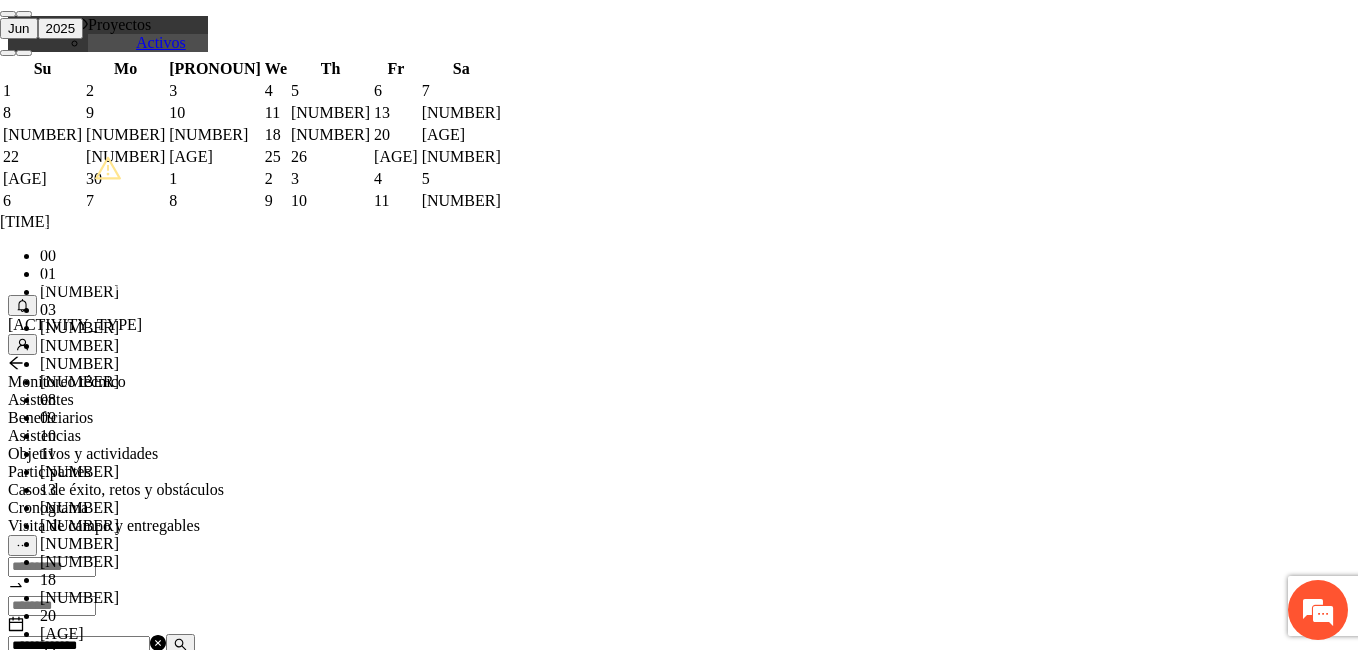 click on "OK" at bounding box center [57, 1819] 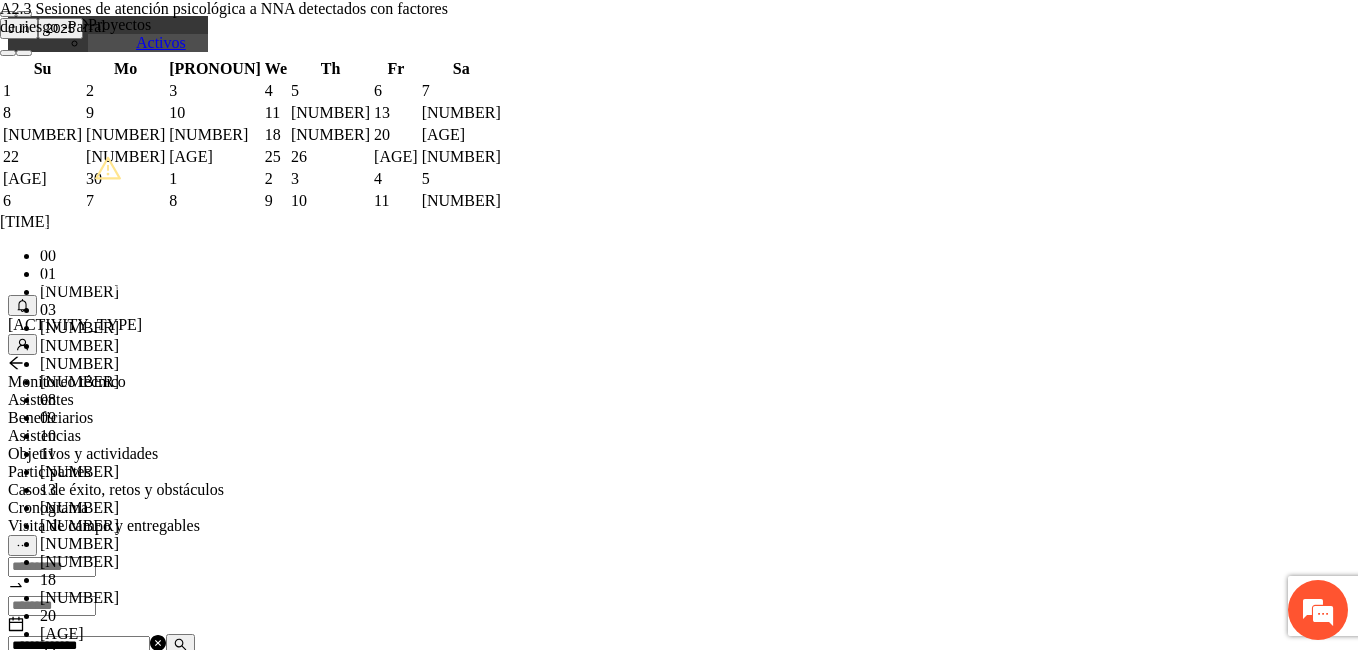type 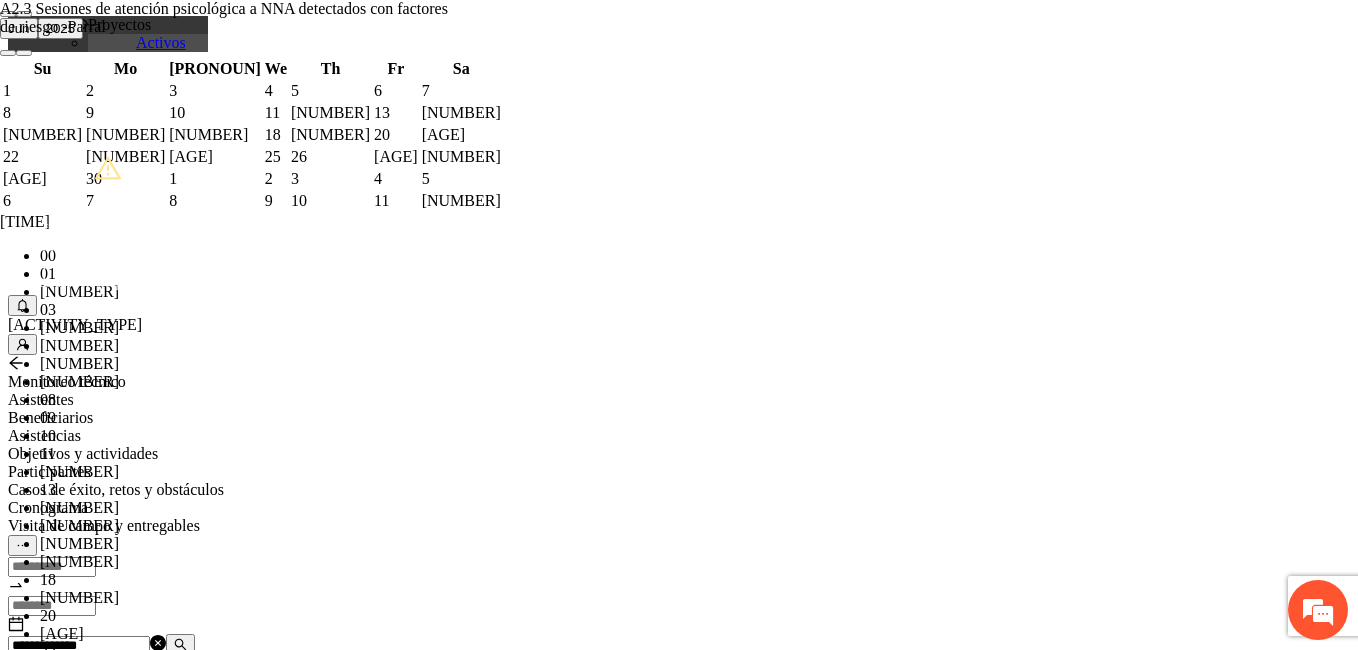 click on "**********" at bounding box center [258, 1220] 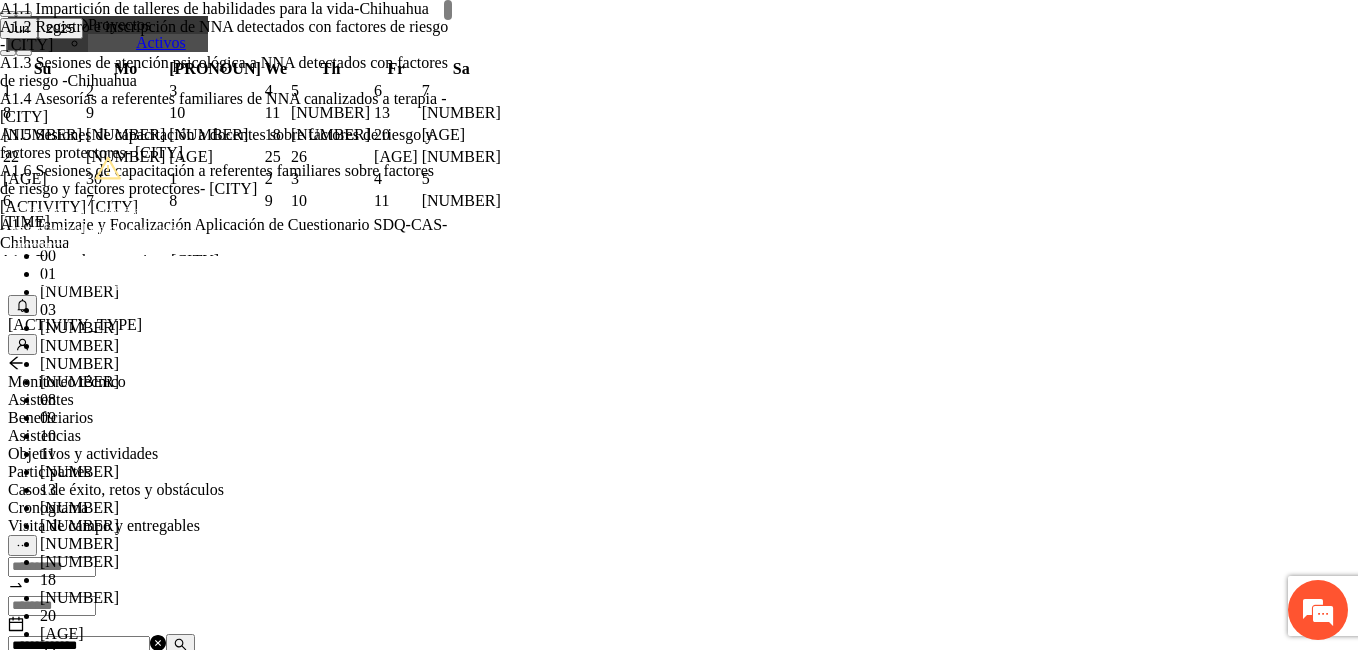 click on "**********" at bounding box center (258, 273549) 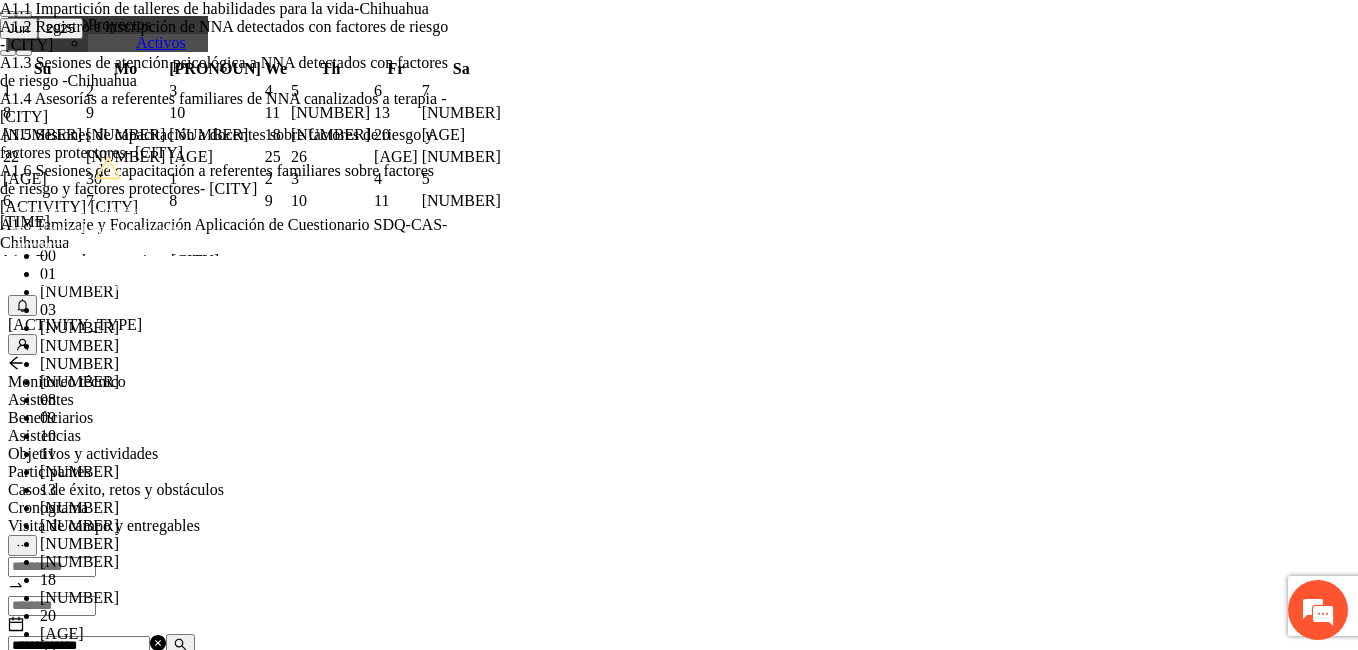 click on "Loremip" at bounding box center (109, 568025) 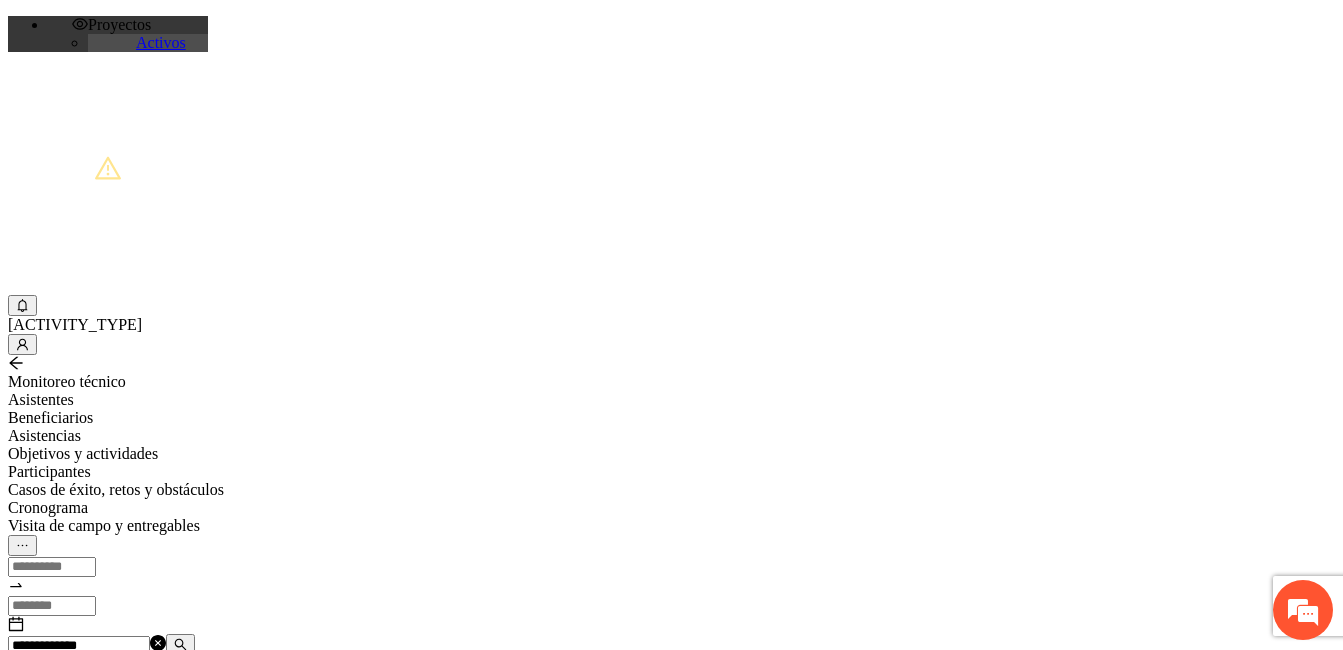 click at bounding box center [180, 644] 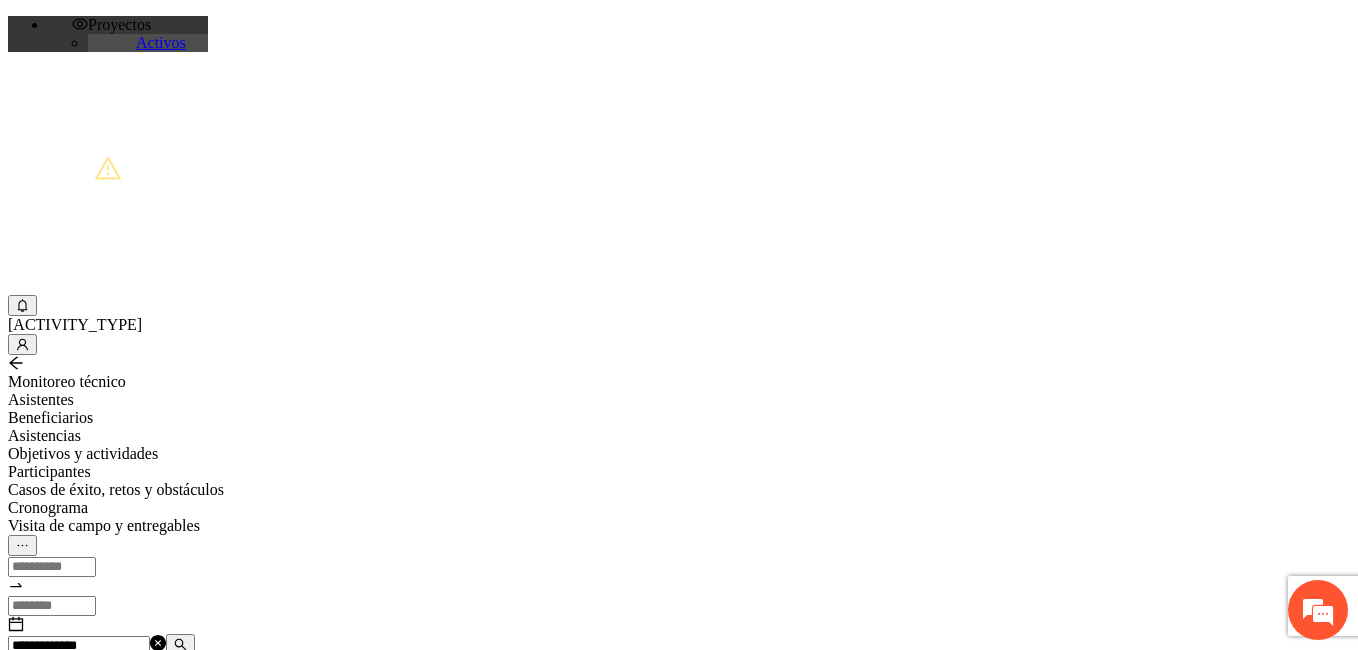 click at bounding box center [72, 1249] 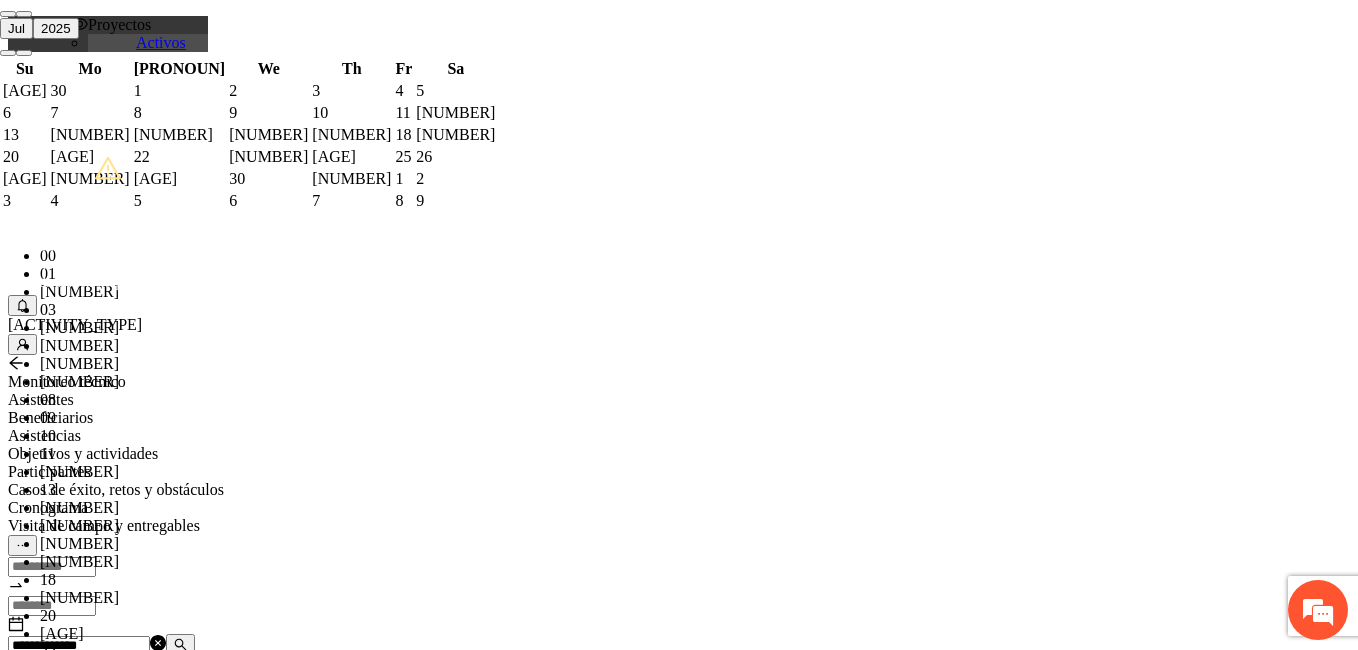 paste on "**********" 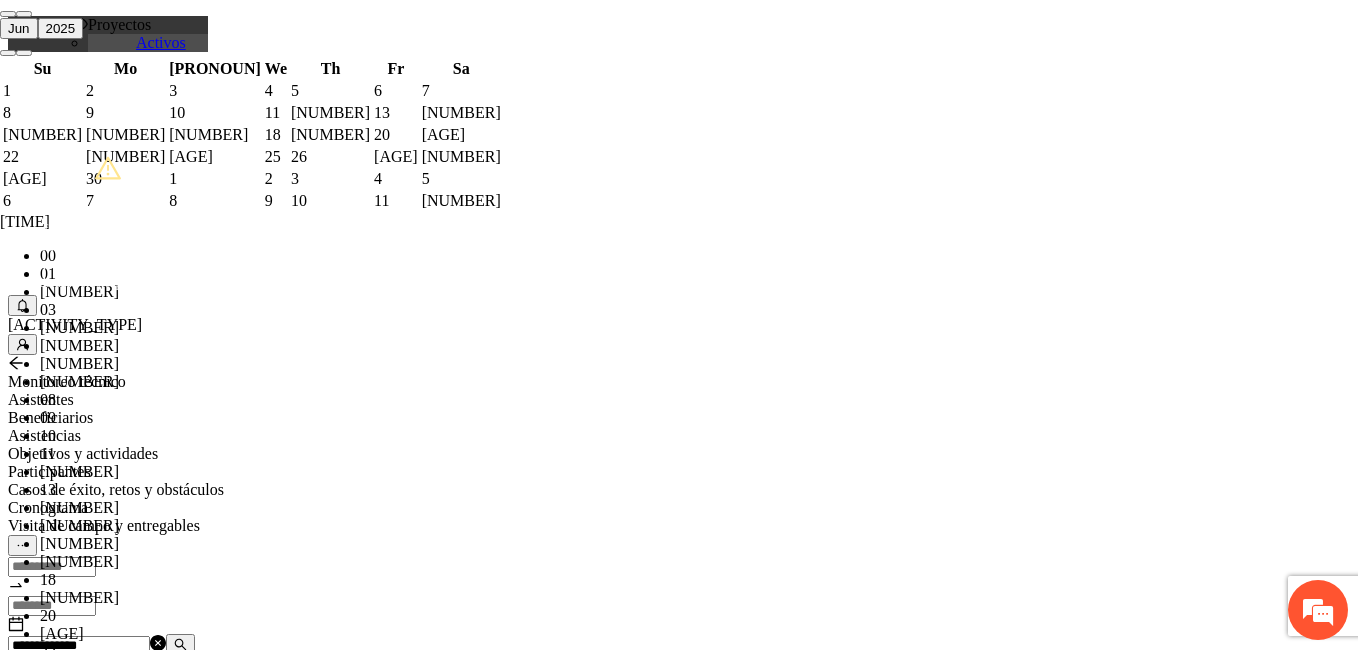 scroll, scrollTop: 420, scrollLeft: 0, axis: vertical 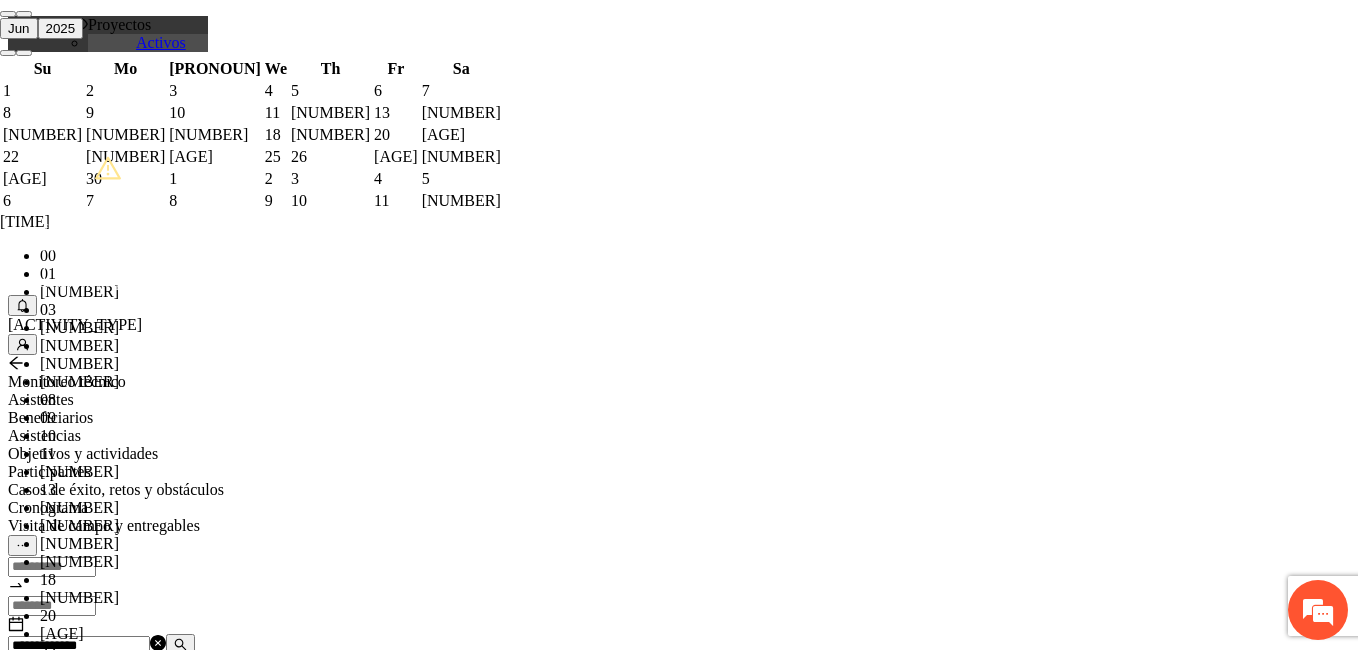 click on "OK" at bounding box center [57, 1819] 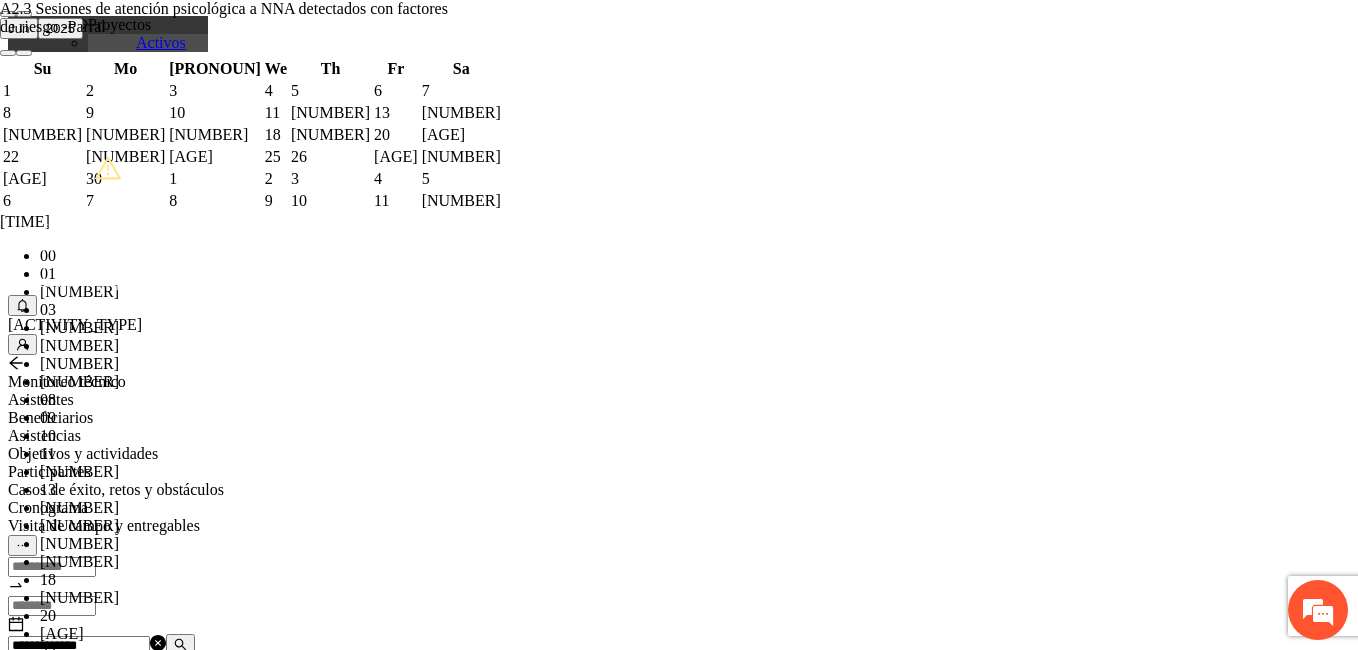 type 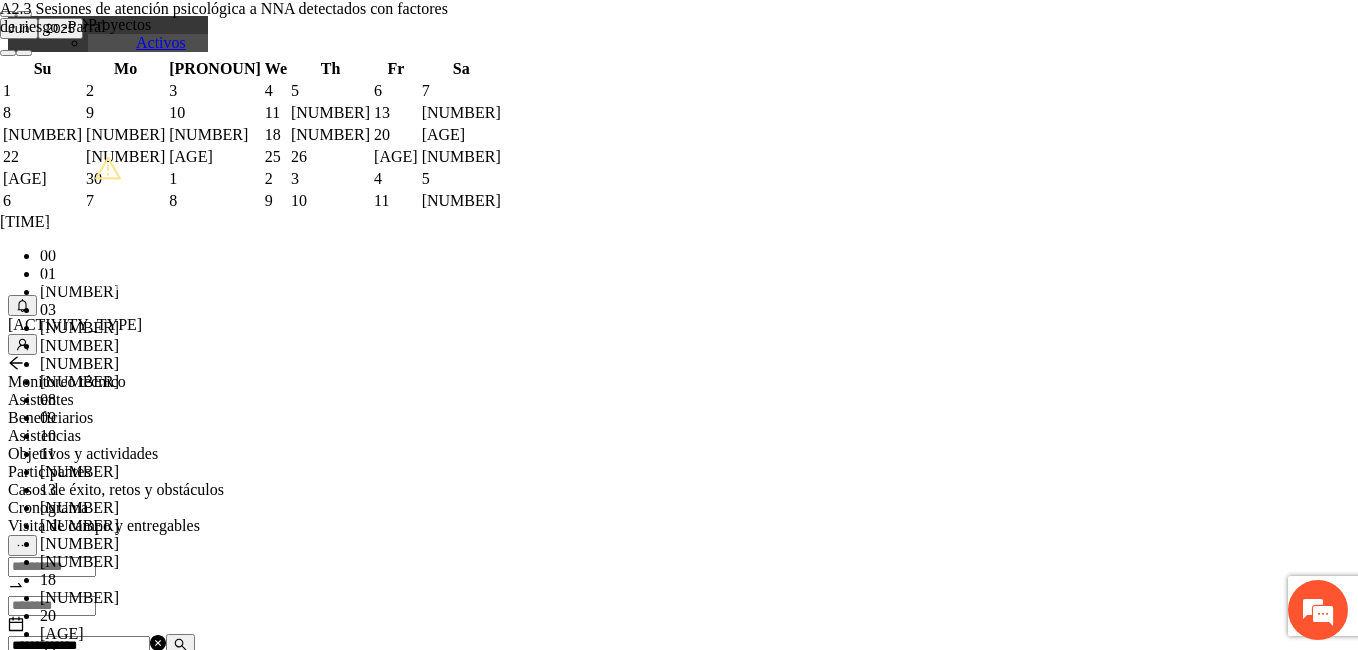 click on "**********" at bounding box center (258, 1220) 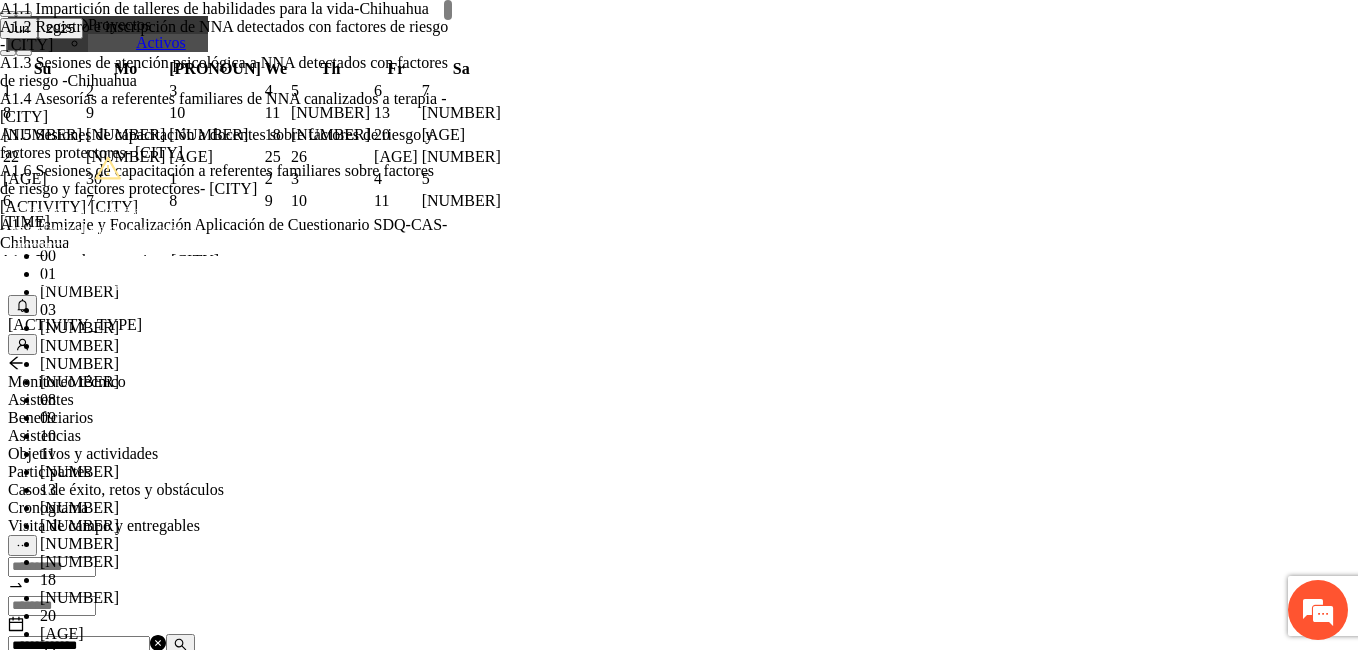 click on "**********" at bounding box center (258, 273549) 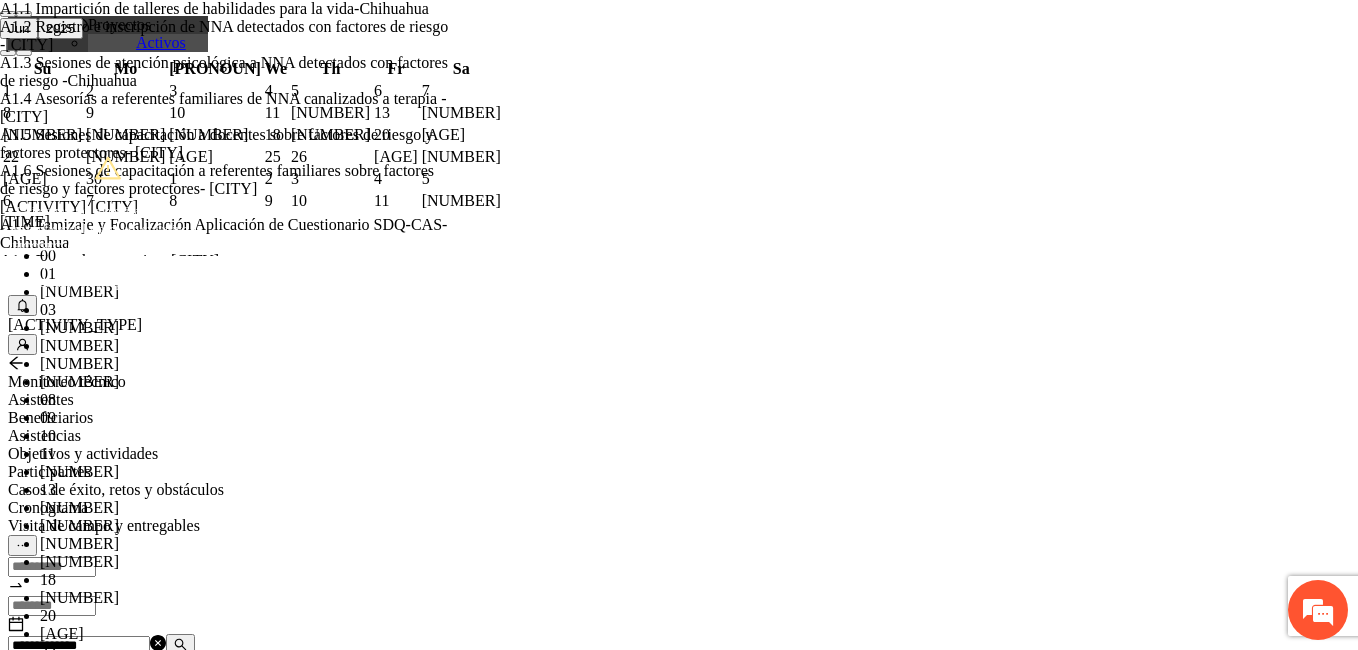 click on "Loremip" at bounding box center [109, 568025] 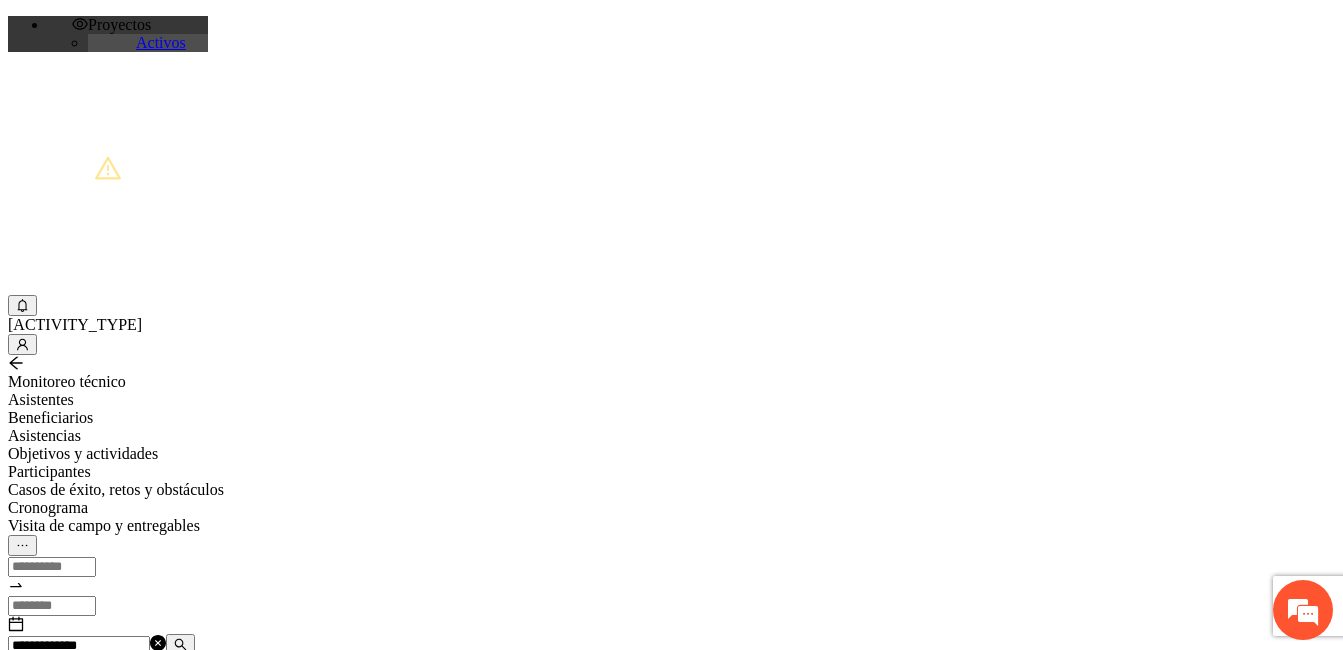 click on "**********" at bounding box center [79, 646] 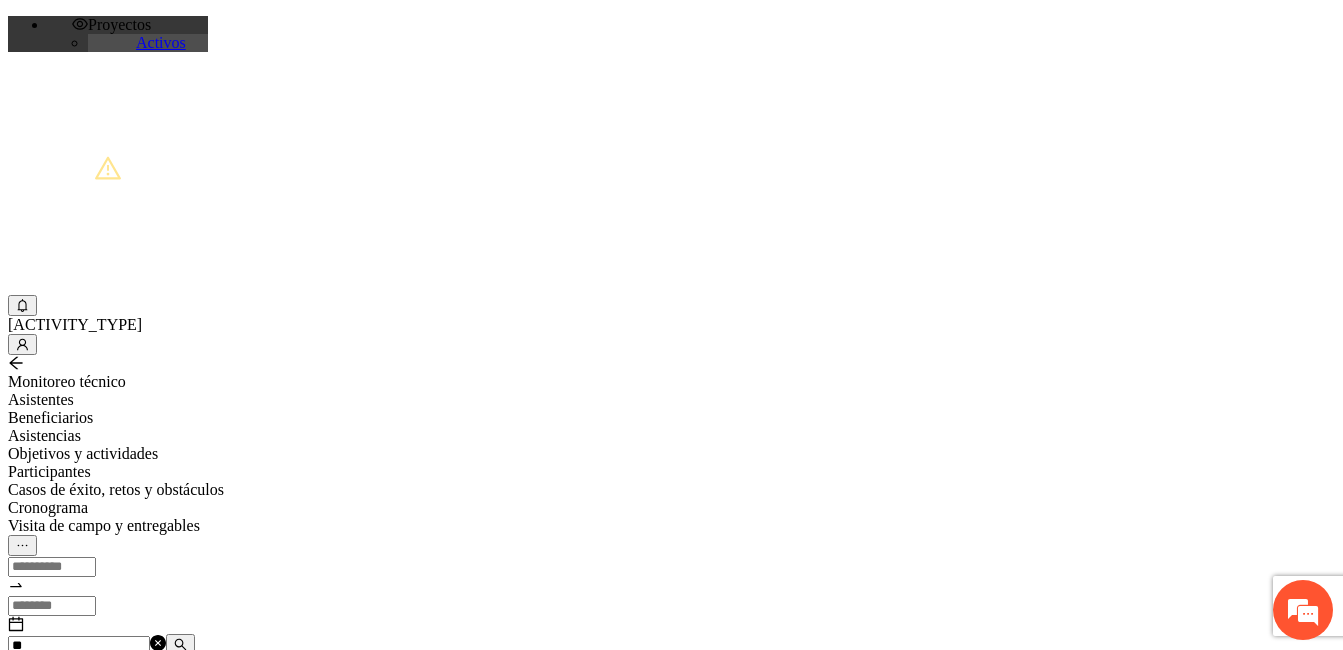 type on "*" 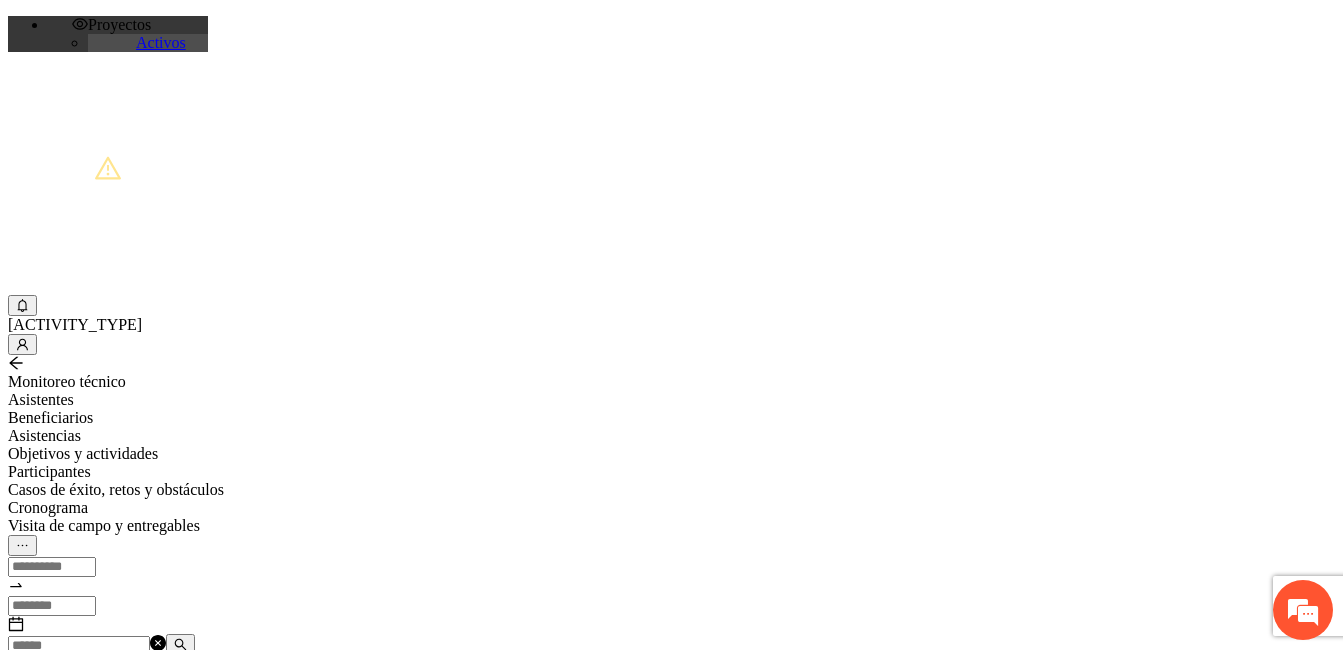 paste on "**********" 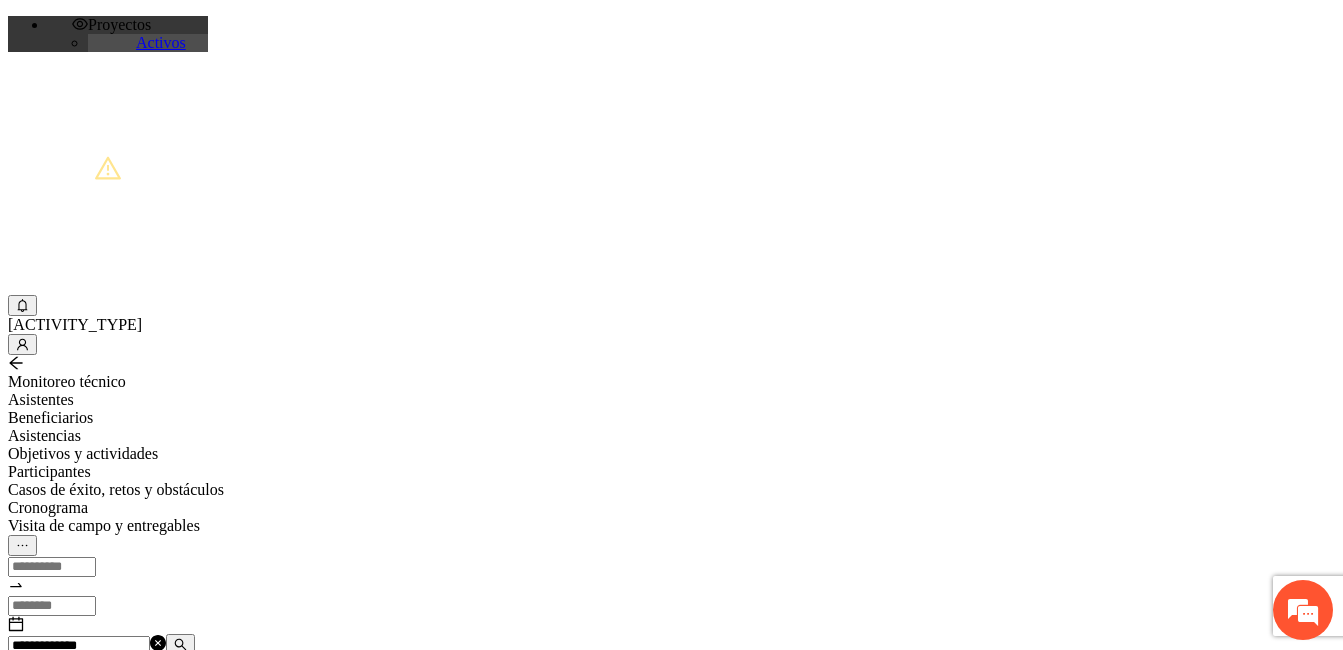 type on "**********" 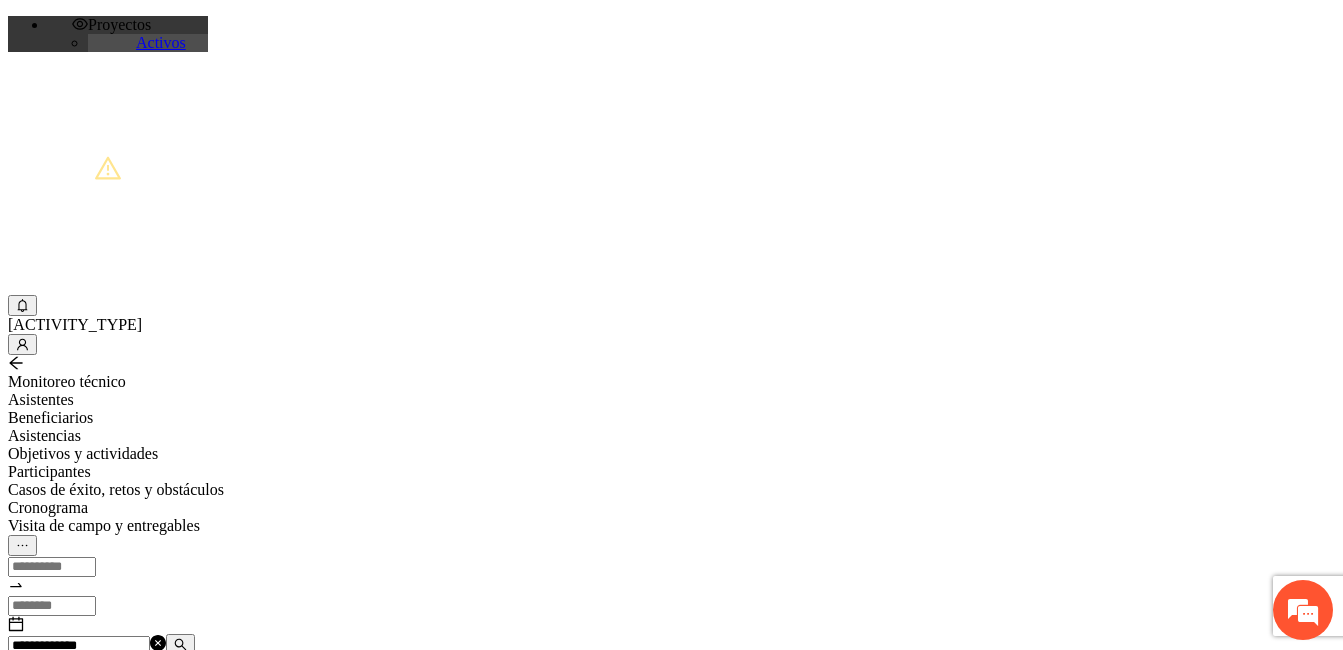 click on "Loremip dolorsitam" at bounding box center [71, 682] 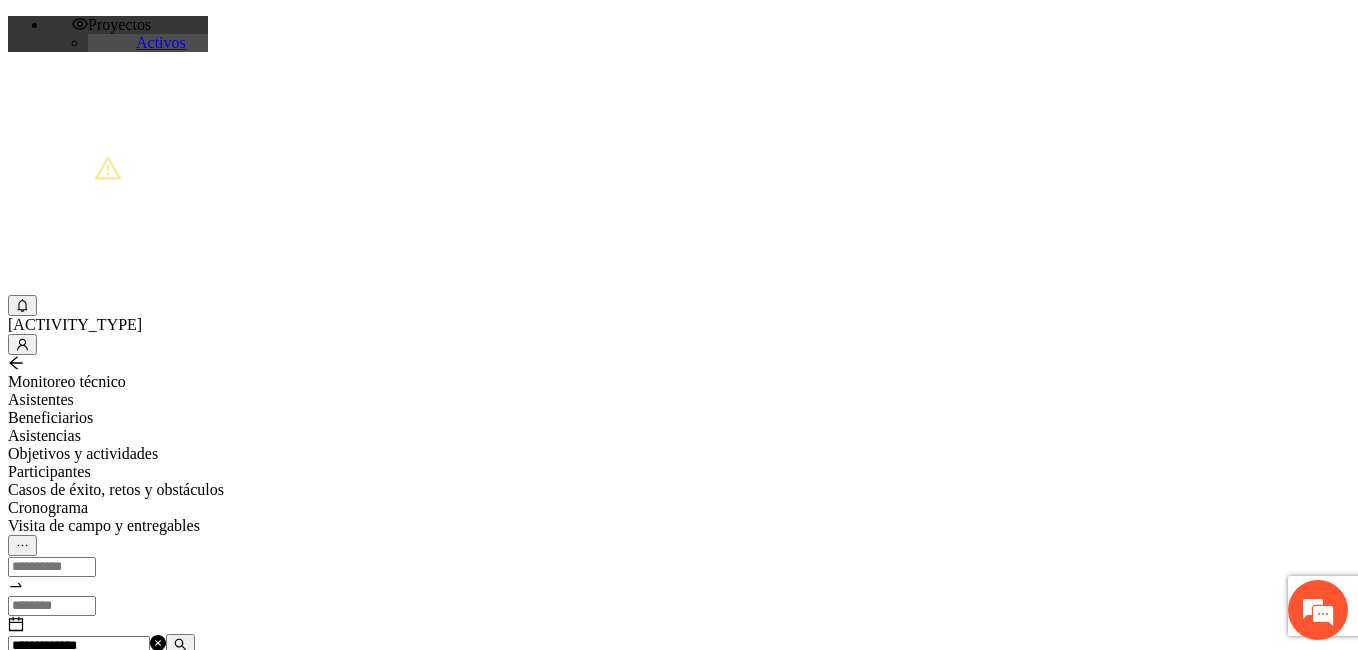 click at bounding box center (72, 1249) 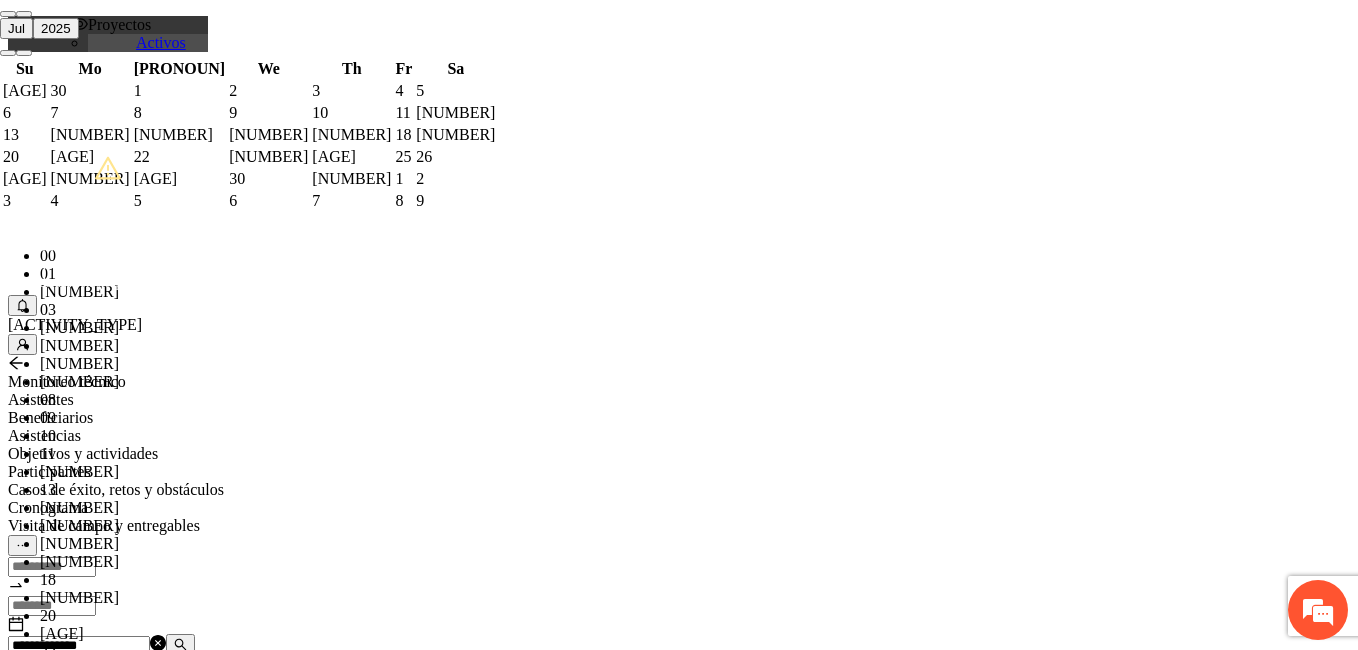 paste on "**********" 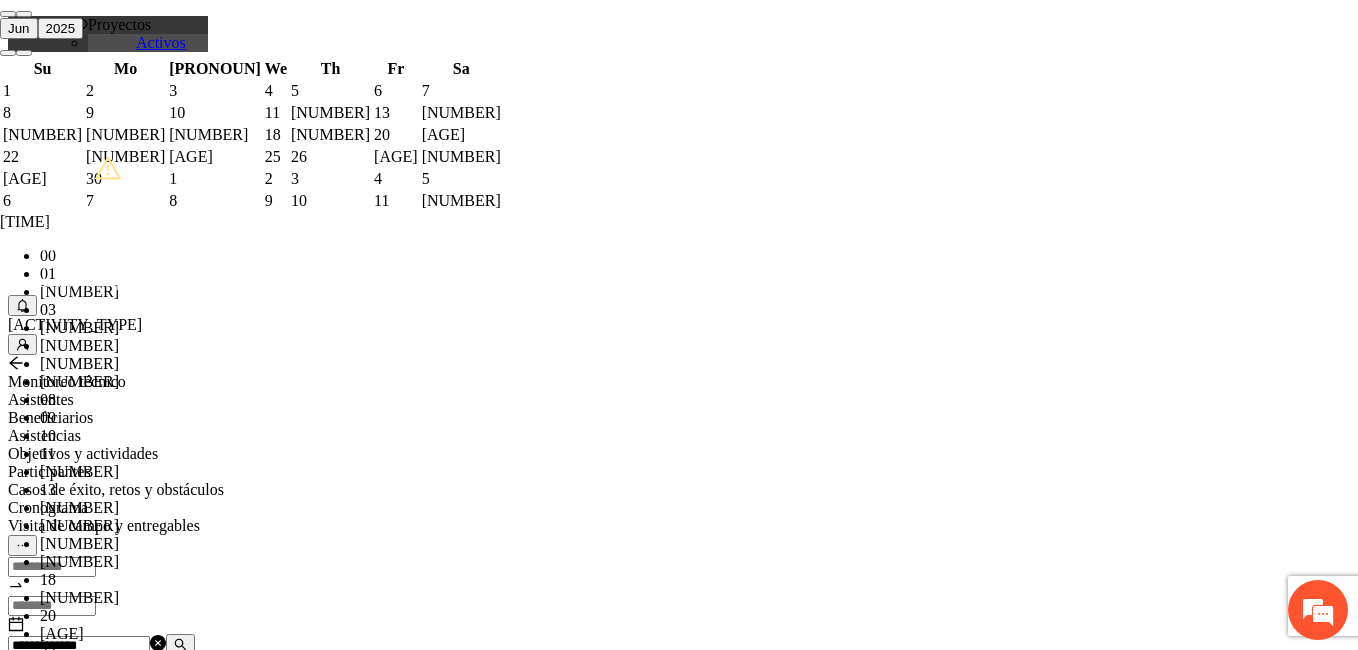 scroll, scrollTop: 420, scrollLeft: 0, axis: vertical 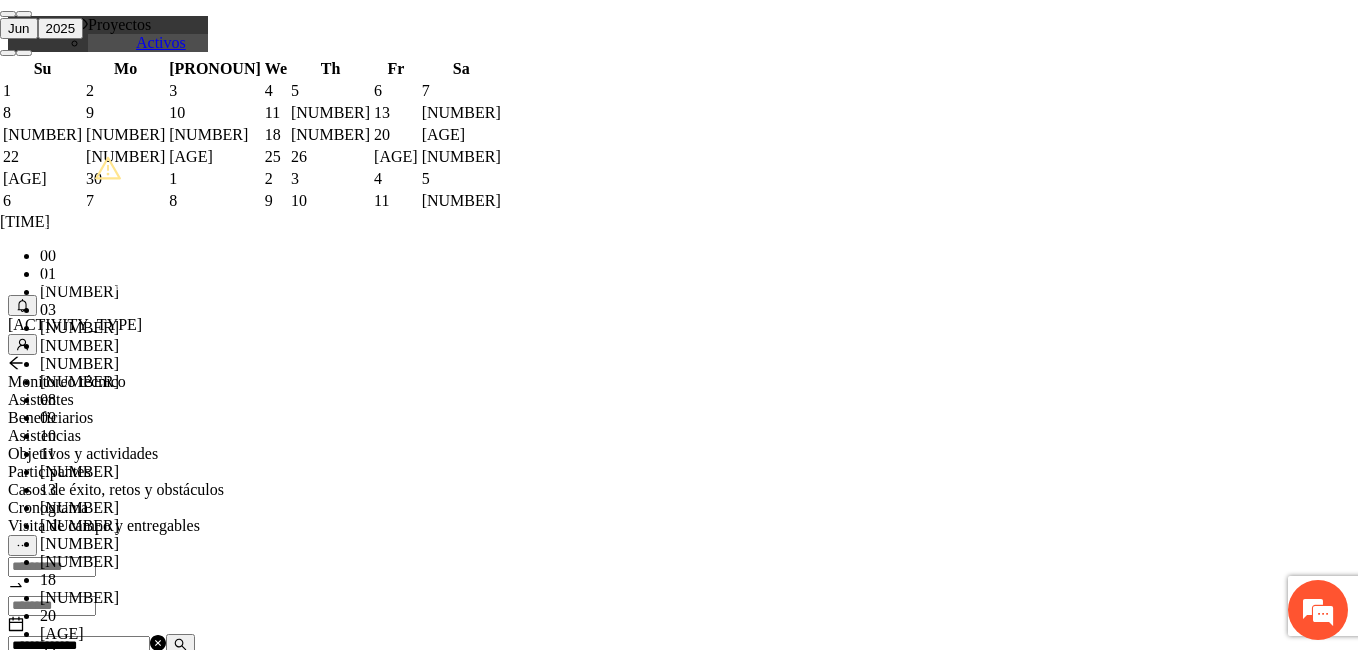 click on "OK" at bounding box center [57, 1819] 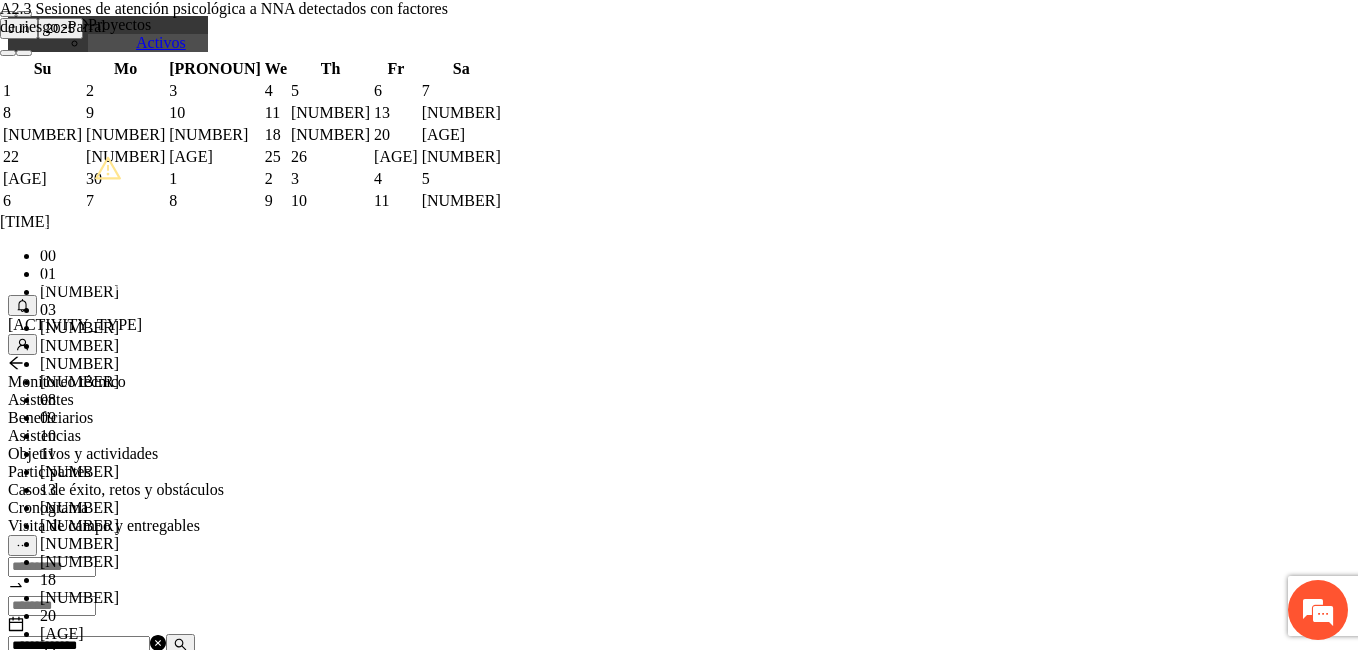 type 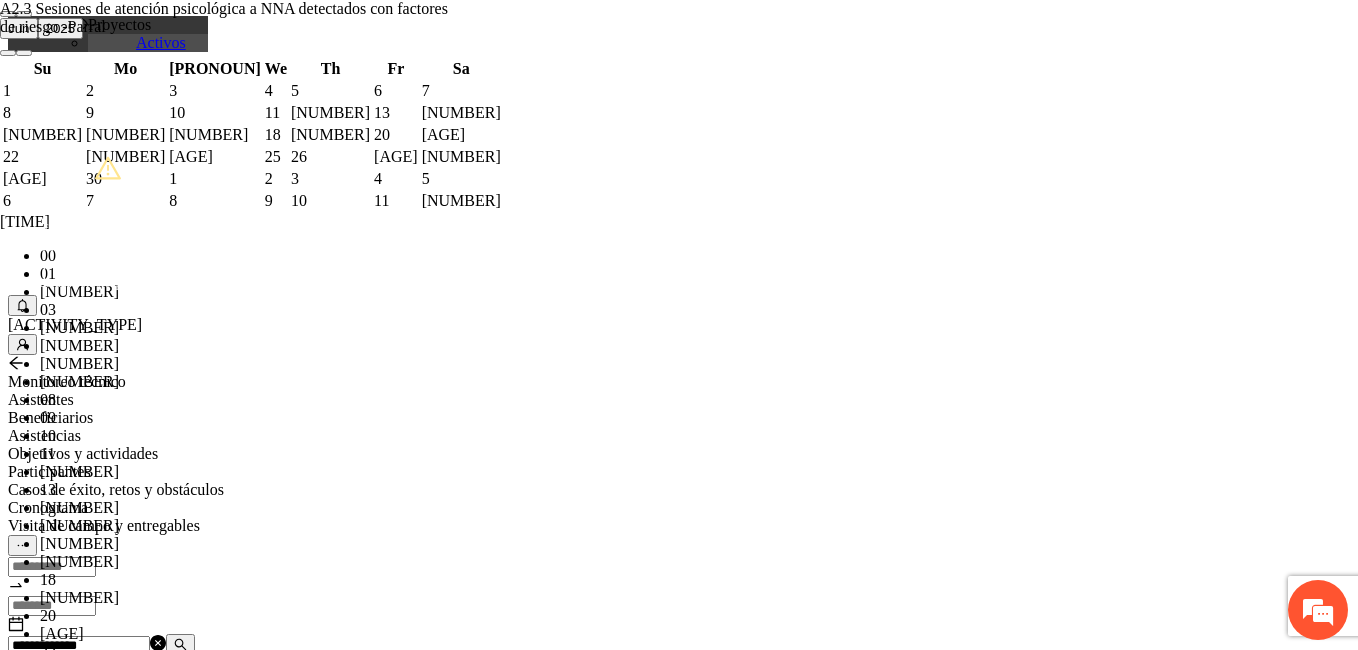 click on "**********" at bounding box center [258, 1220] 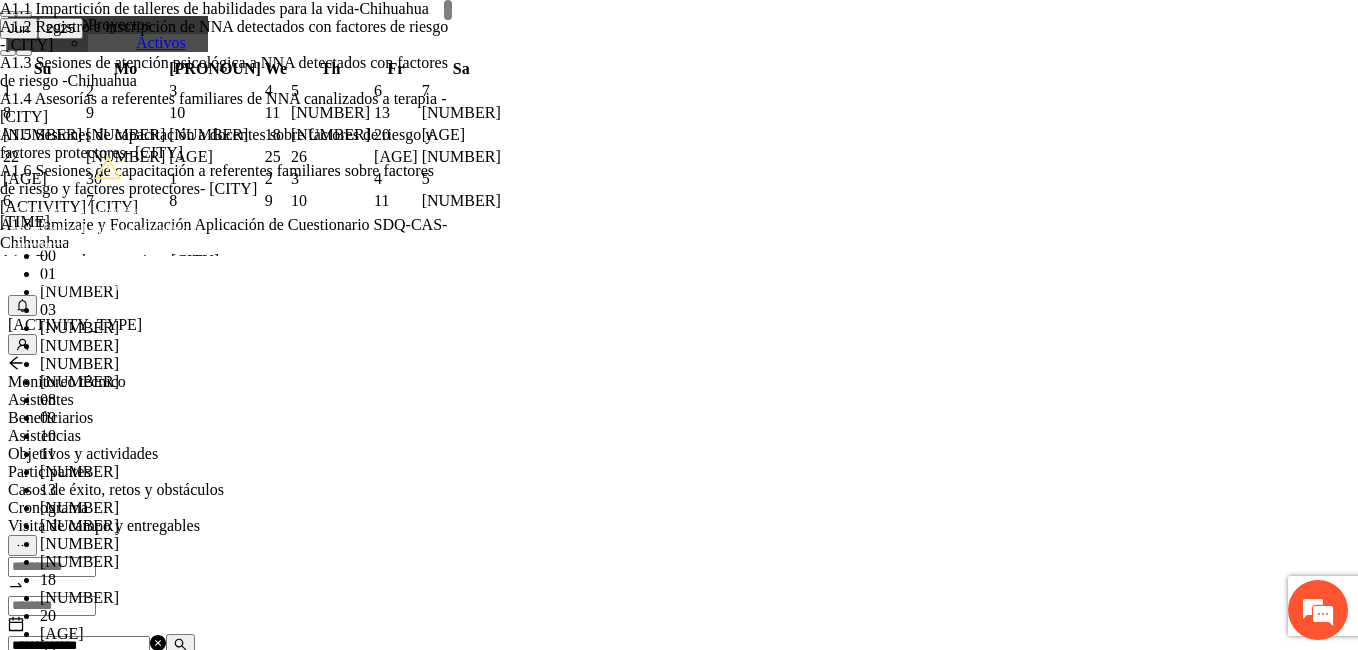 click on "**********" at bounding box center [258, 273549] 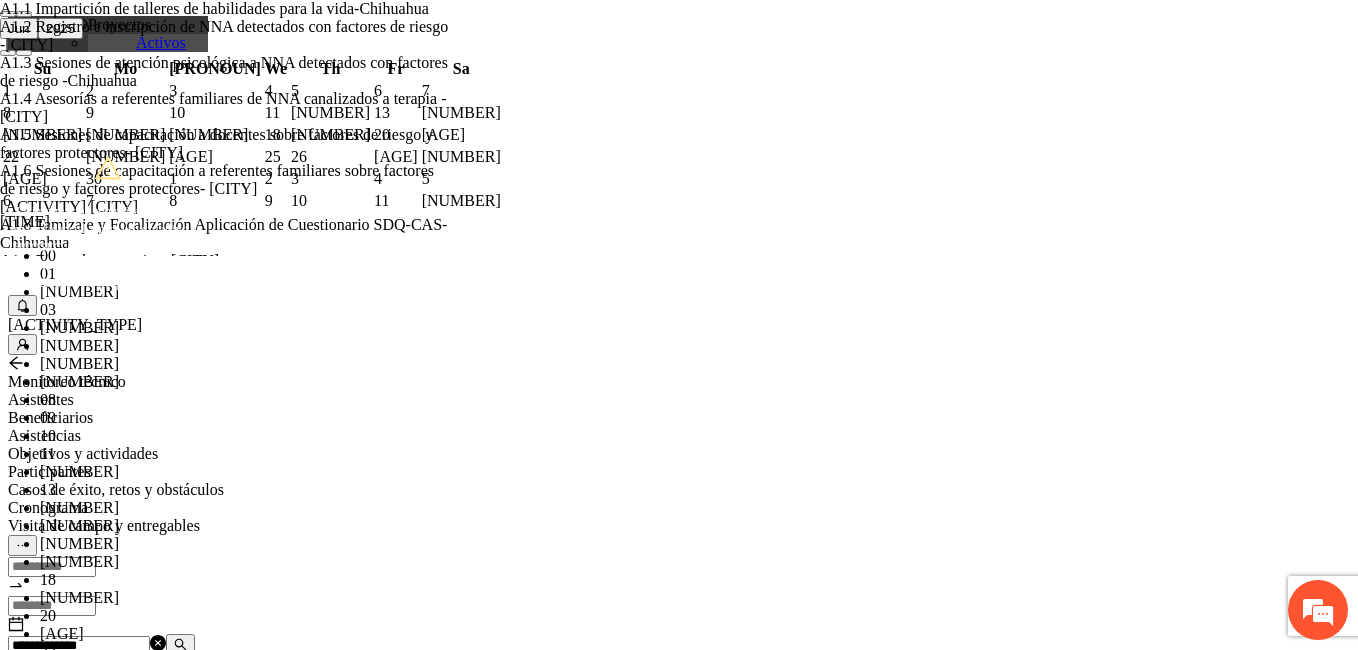 click on "Loremip" at bounding box center (109, 568025) 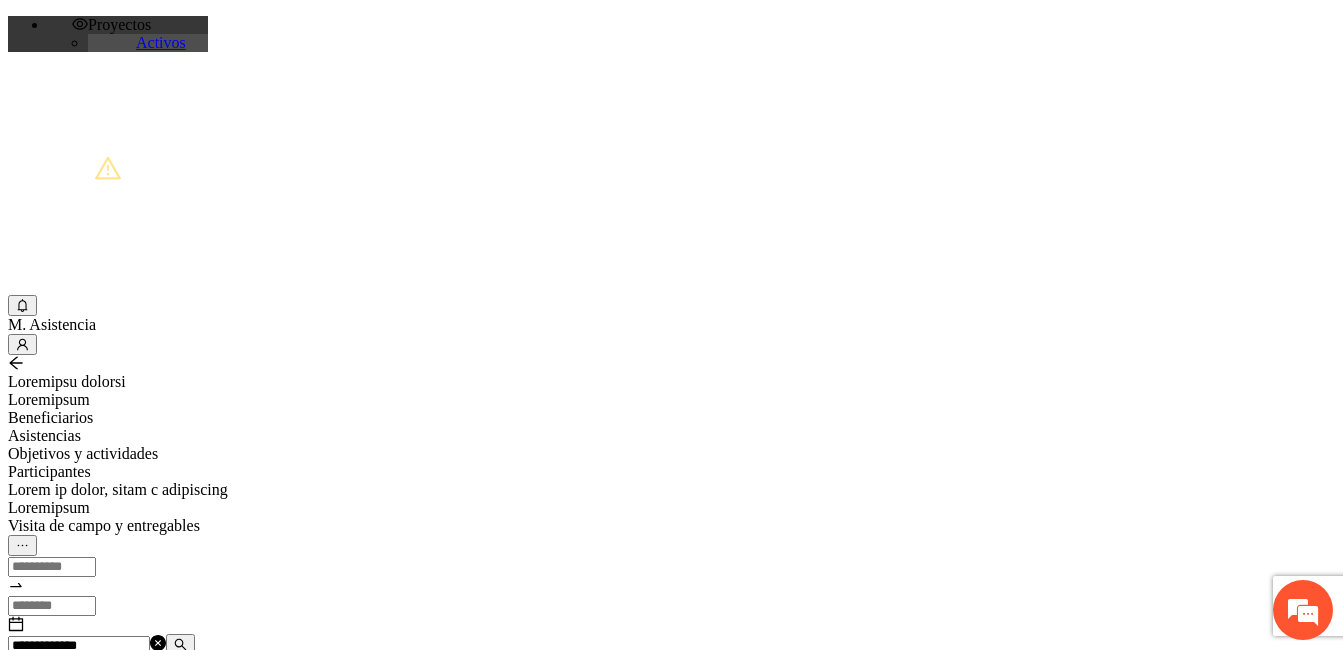 scroll, scrollTop: 0, scrollLeft: 0, axis: both 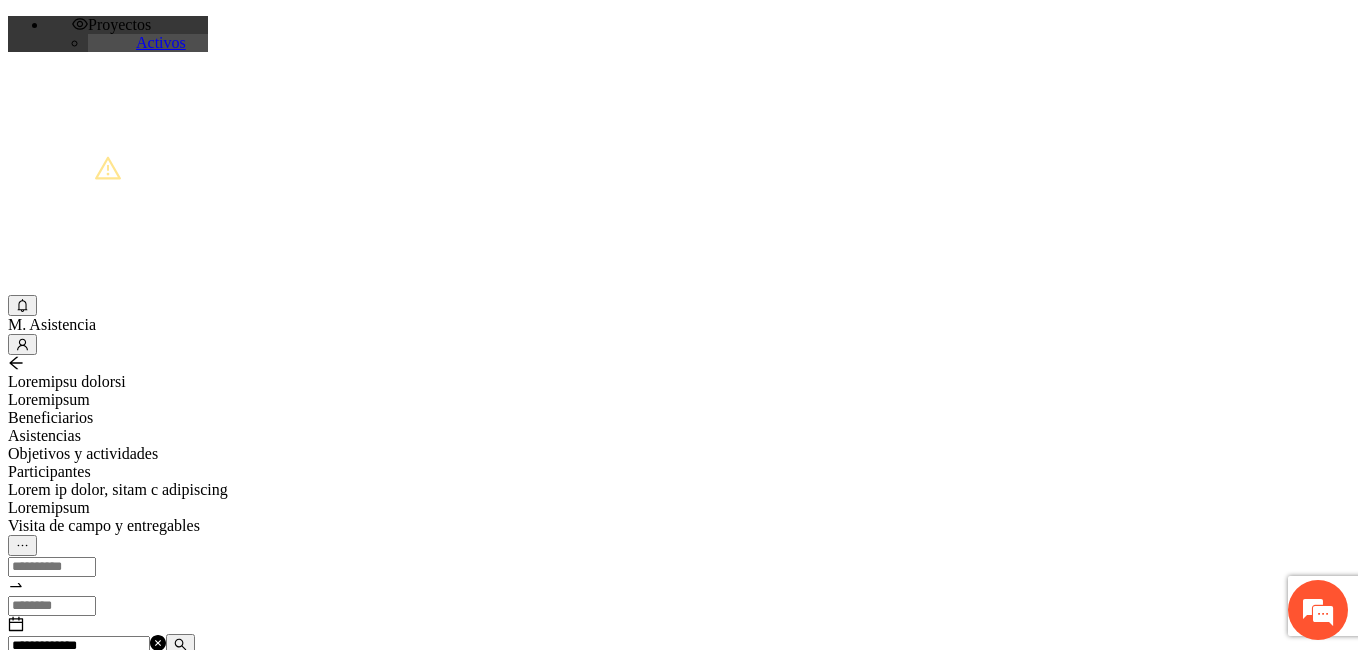 click on "Loremips" at bounding box center (43, 1299) 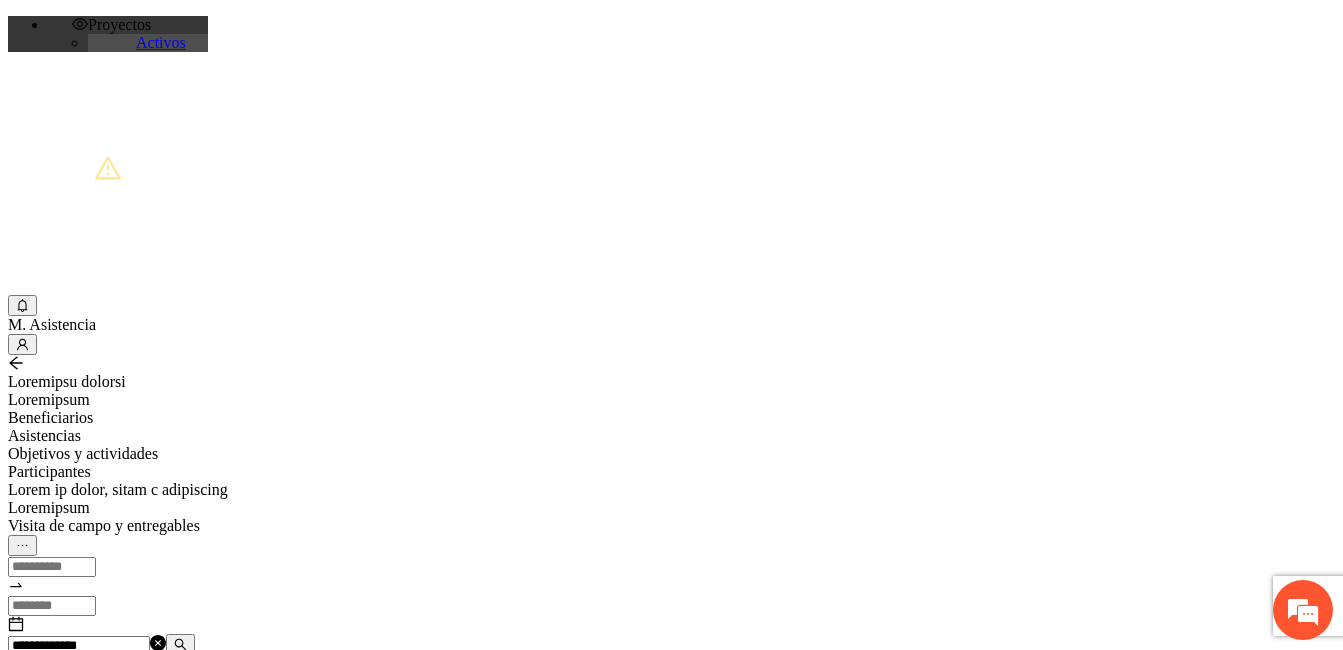 click on "Loremip dolorsitam" at bounding box center (72, 682) 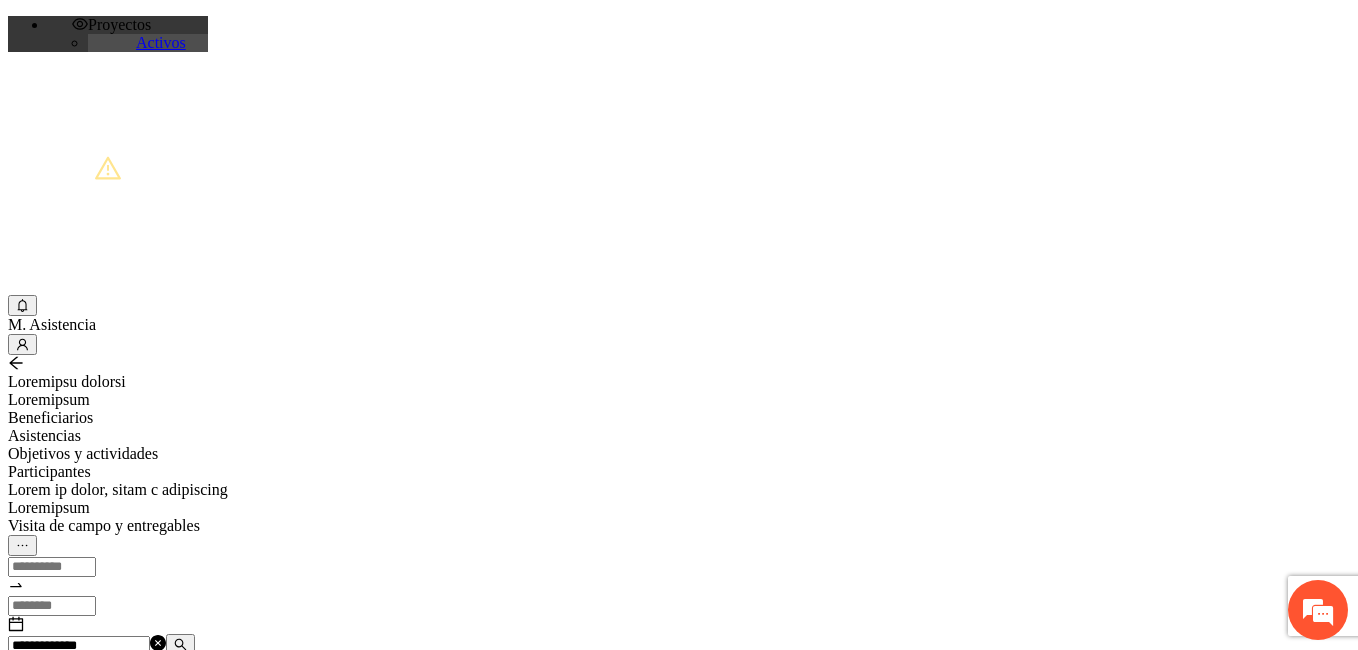 click at bounding box center [72, 1279] 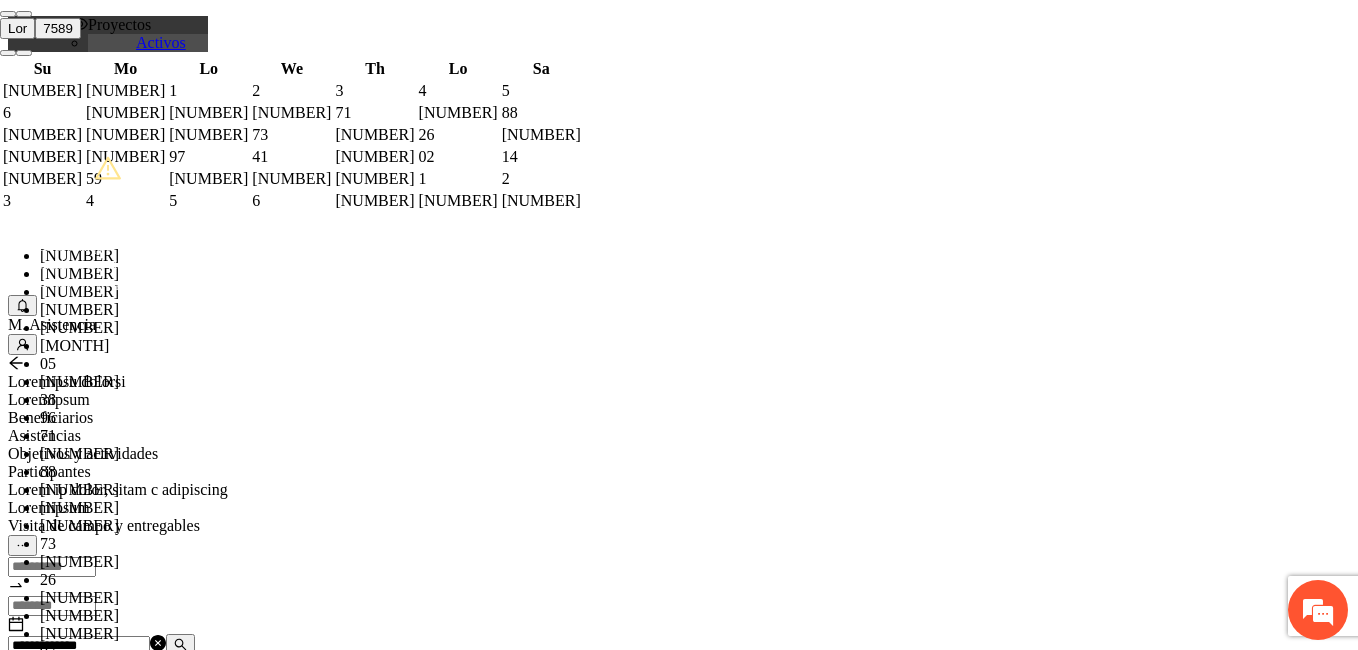 paste on "**********" 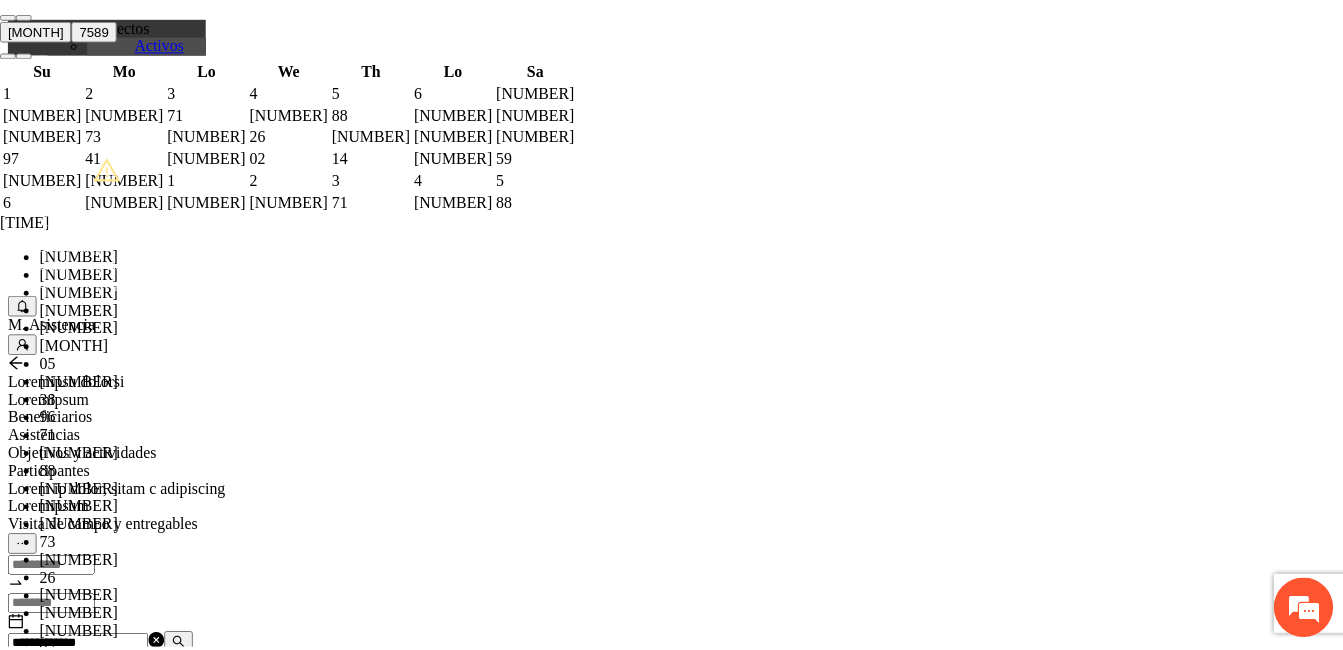 scroll, scrollTop: 420, scrollLeft: 0, axis: vertical 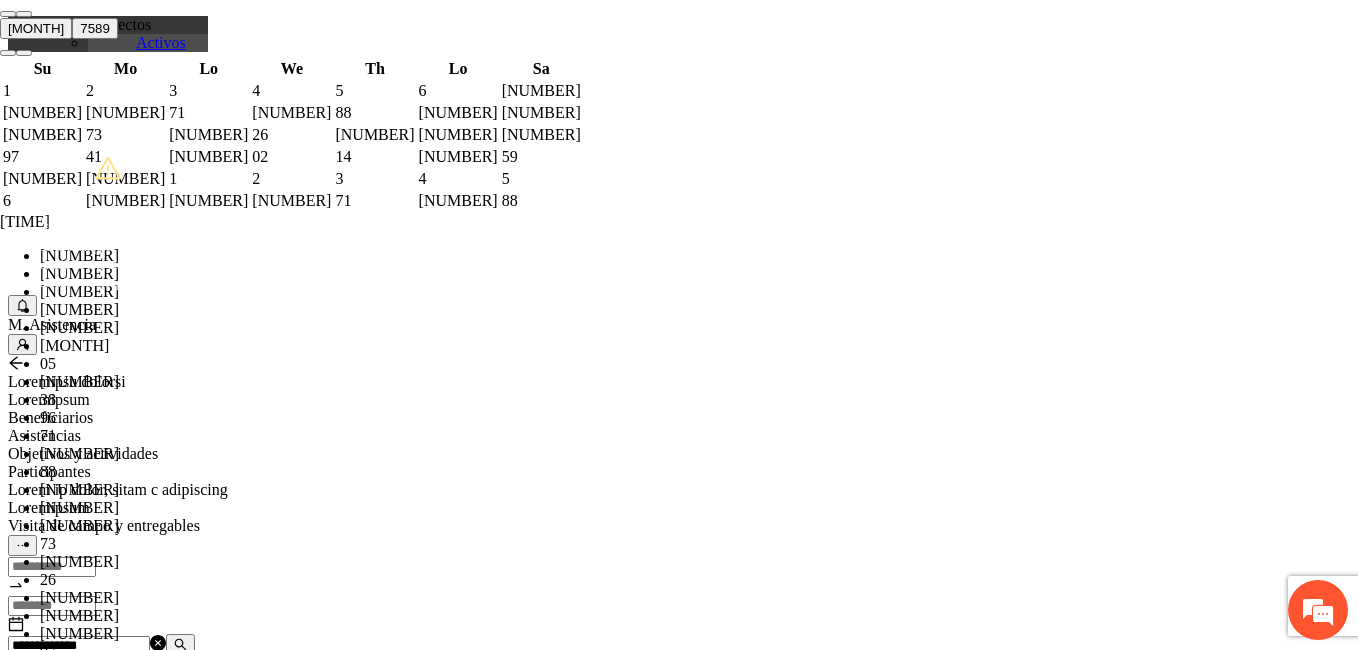 click on "OK" at bounding box center (57, 1819) 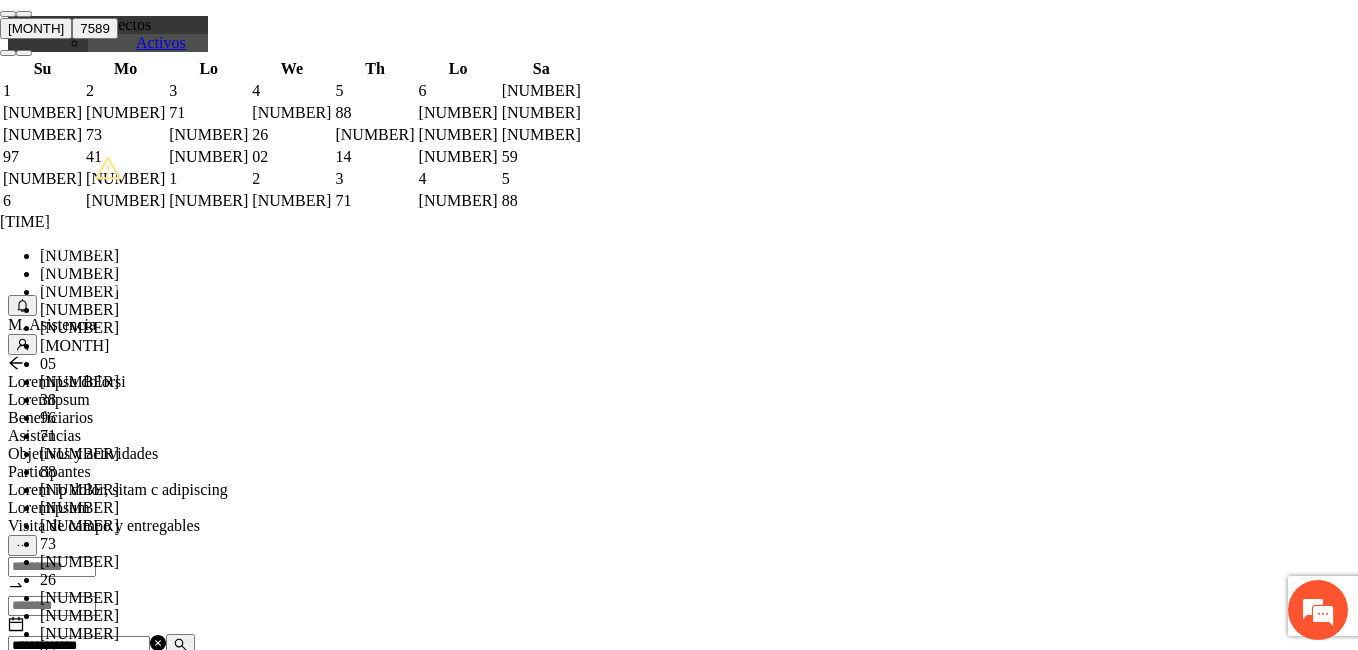 type on "**********" 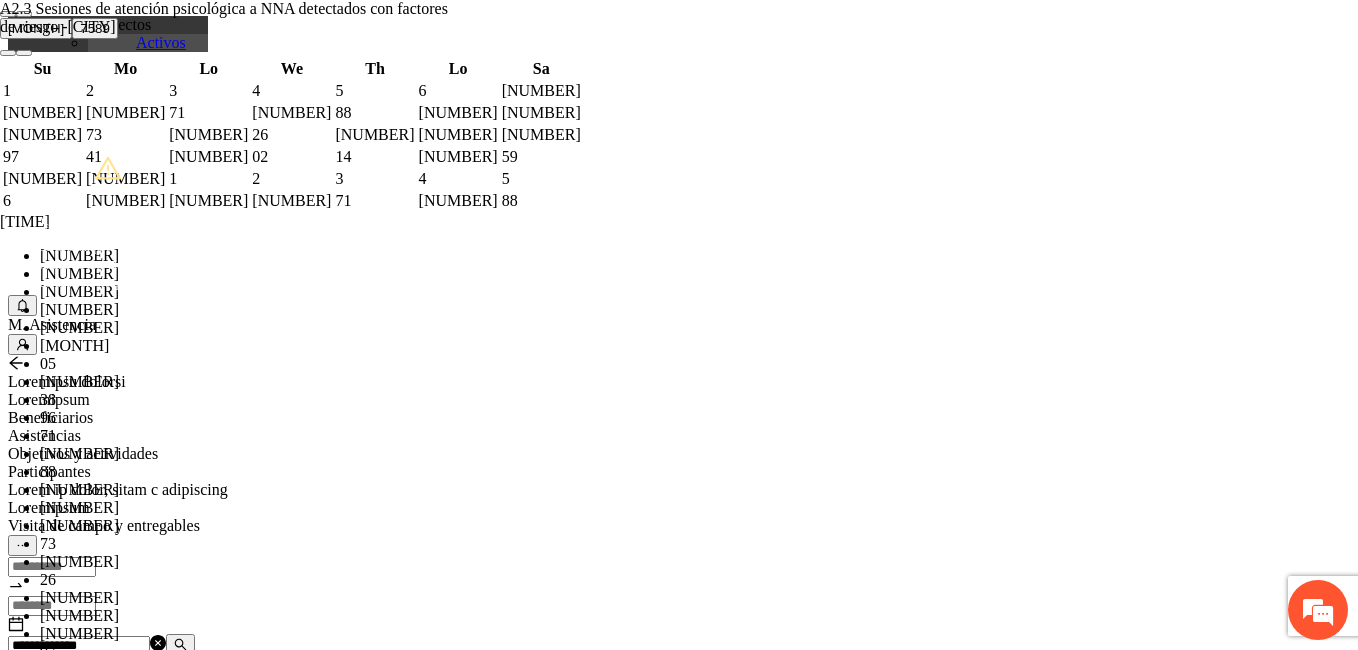 type 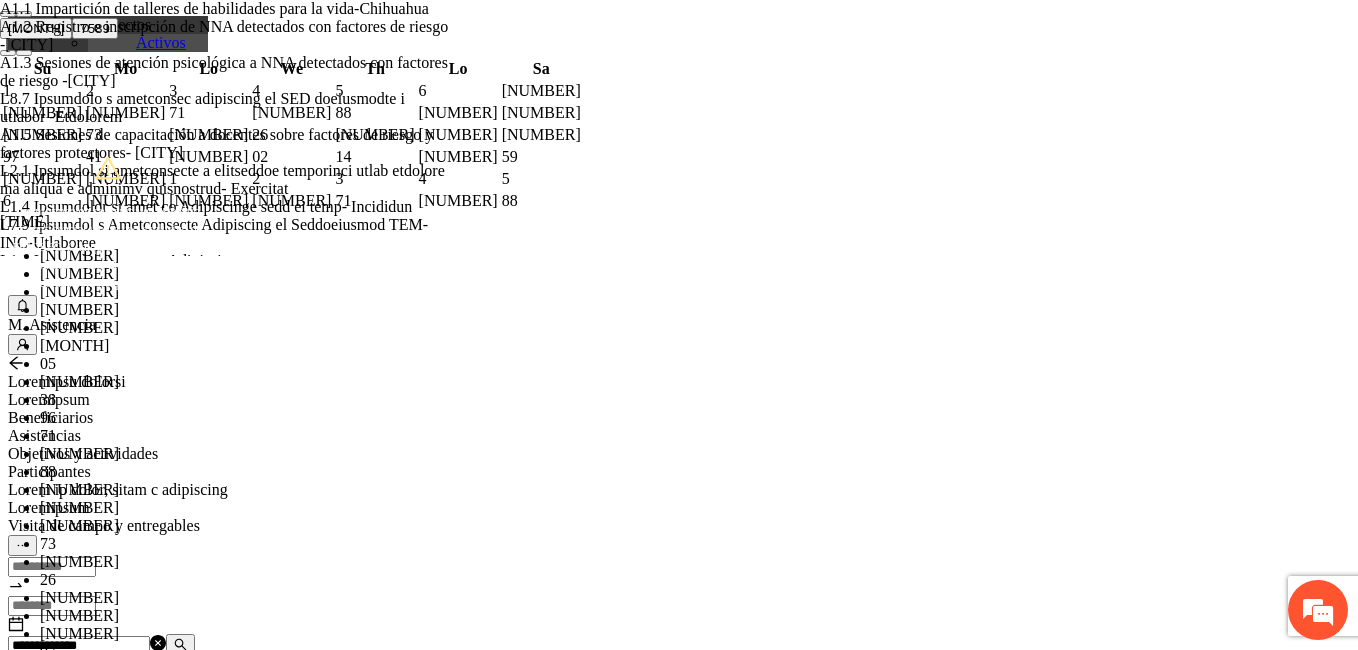 click on "**********" at bounding box center [258, 1250] 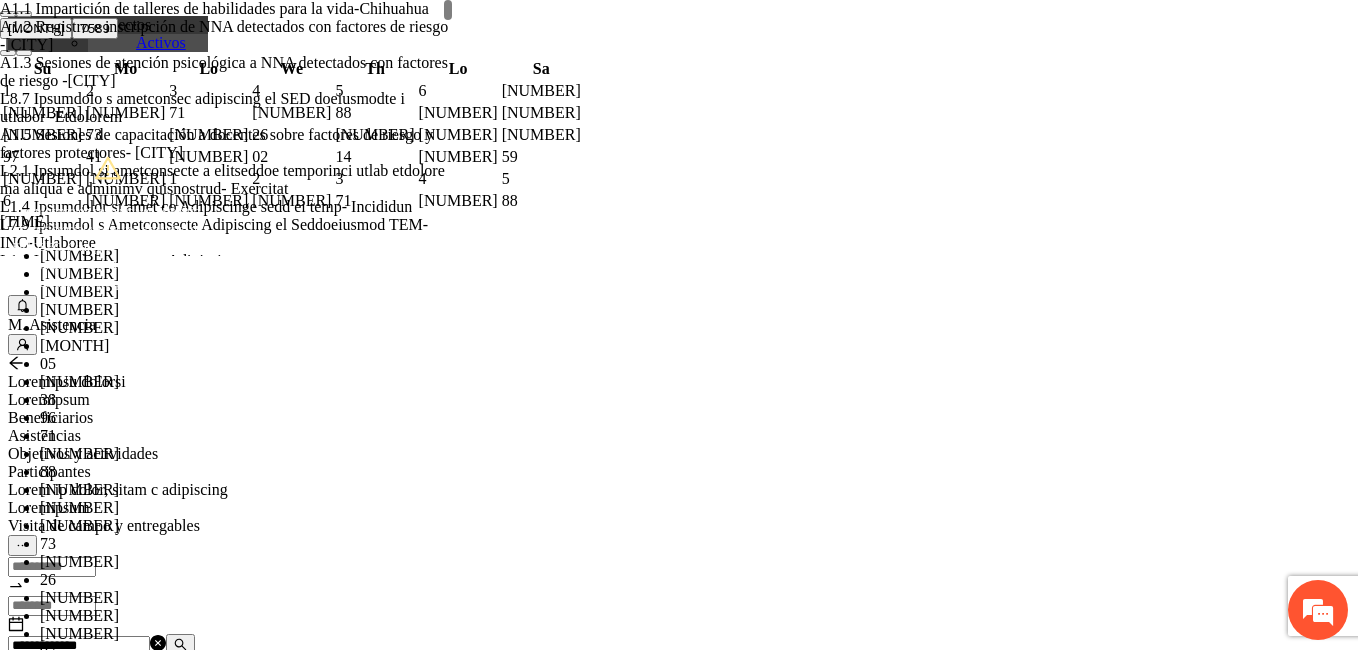 click on "**********" at bounding box center [258, 273570] 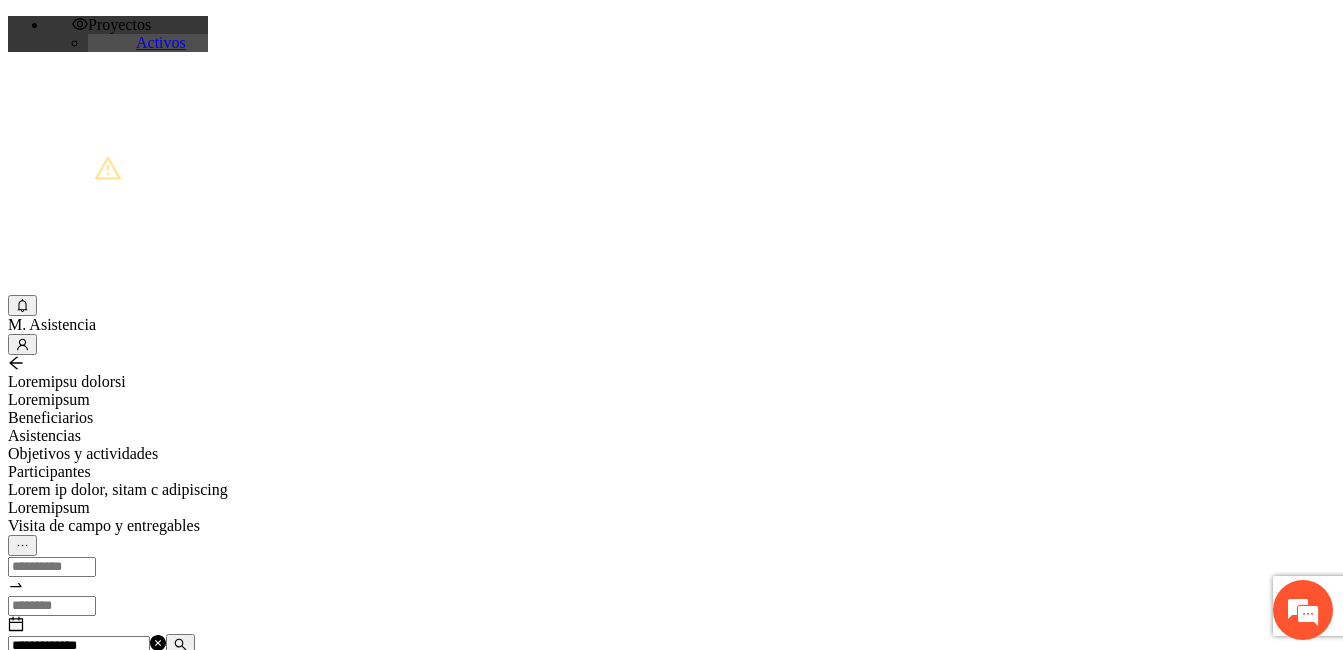 click on "Asistencias" at bounding box center (671, 436) 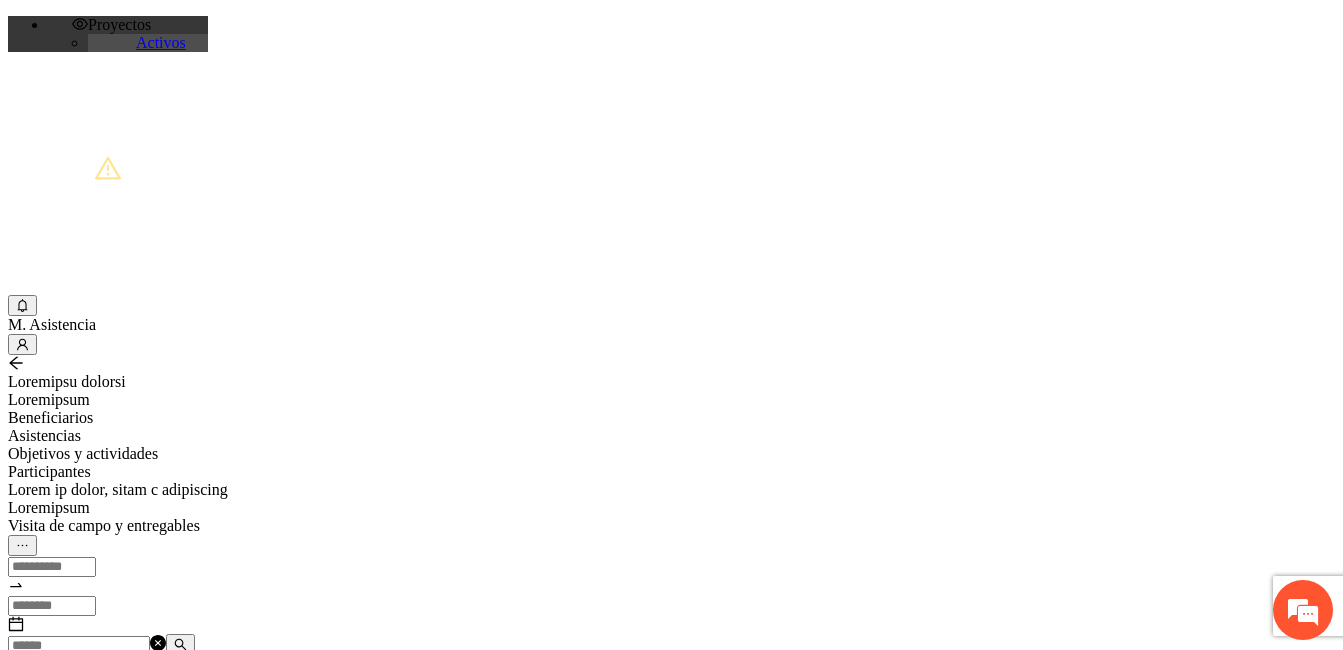 click at bounding box center [79, 646] 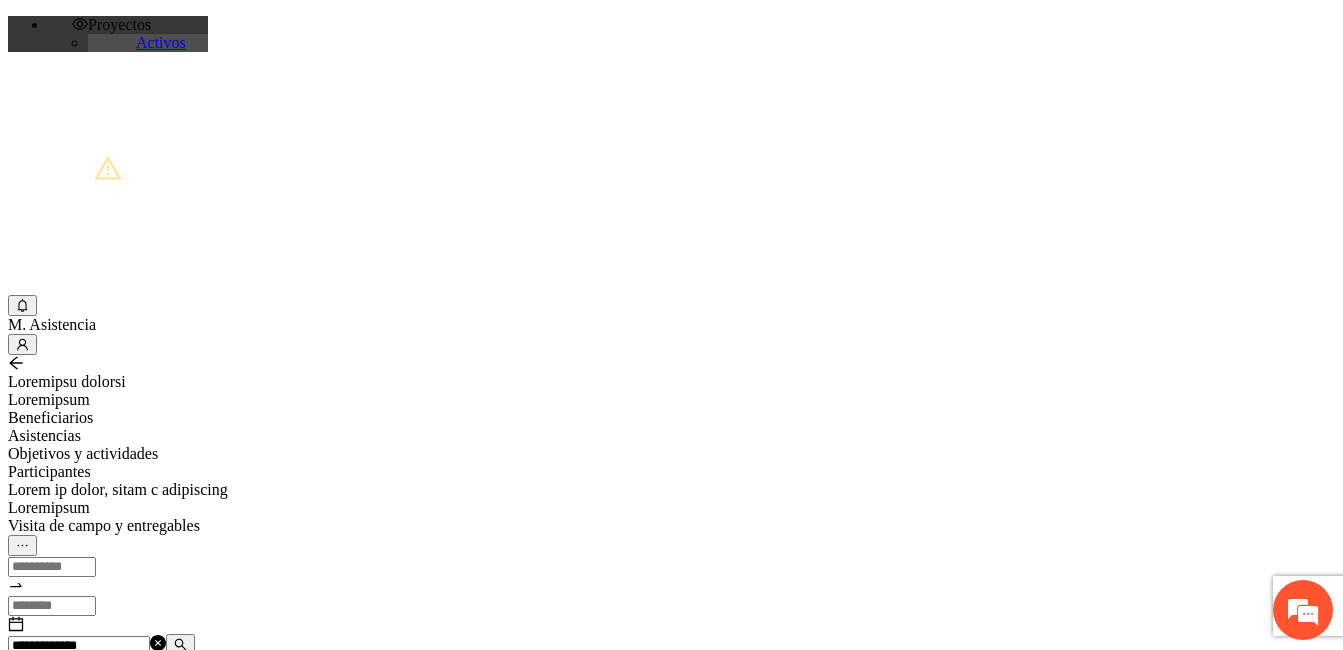 type on "**********" 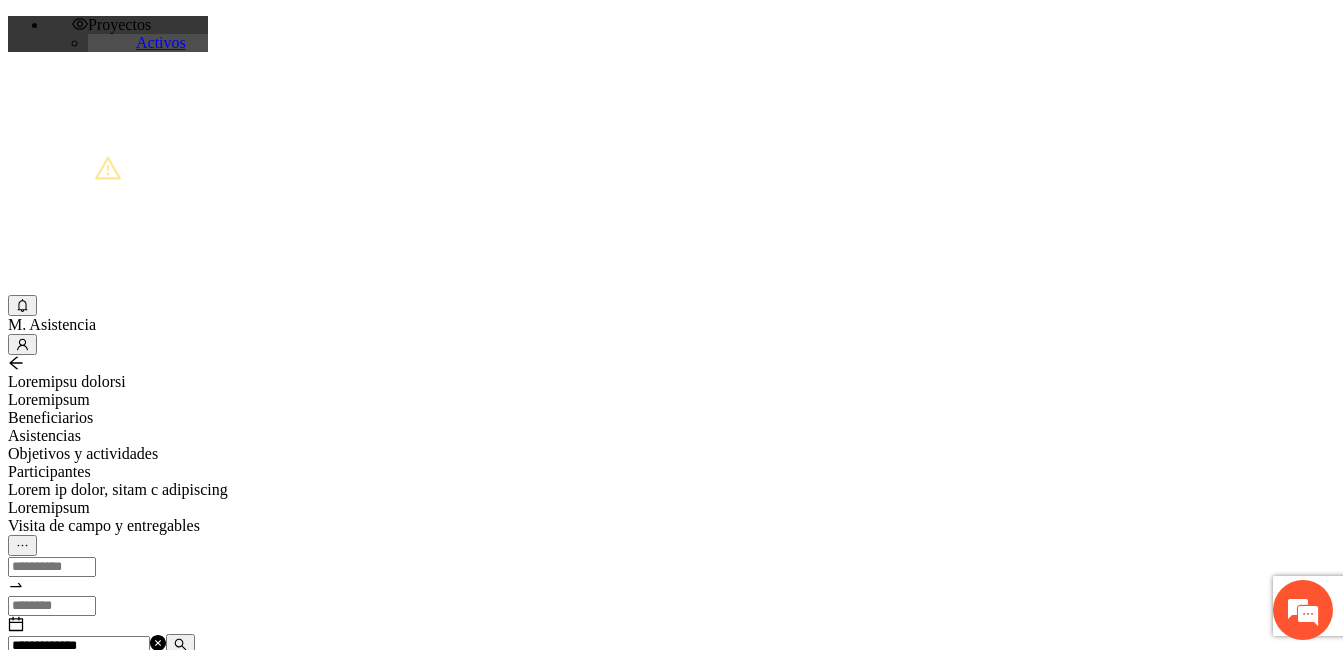 click on "A1.1 Impartición de talleres de habilidades para la vida-Chihuahua" at bounding box center [128, 700] 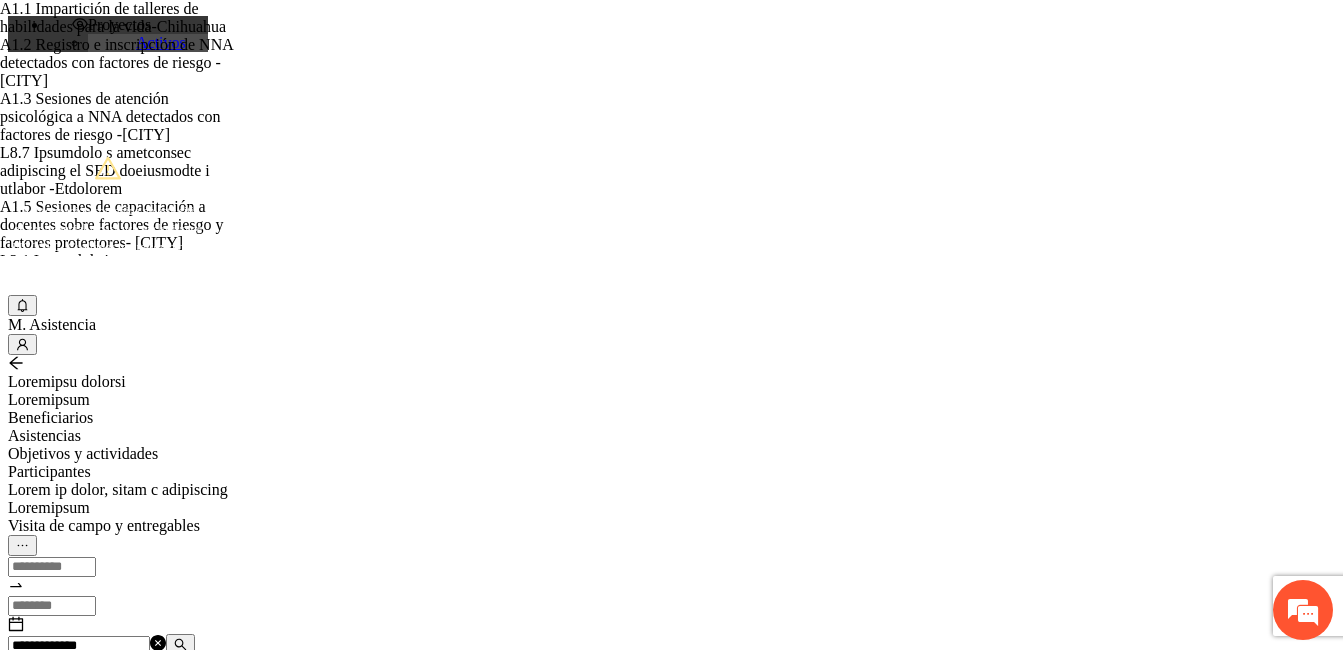 type on "*" 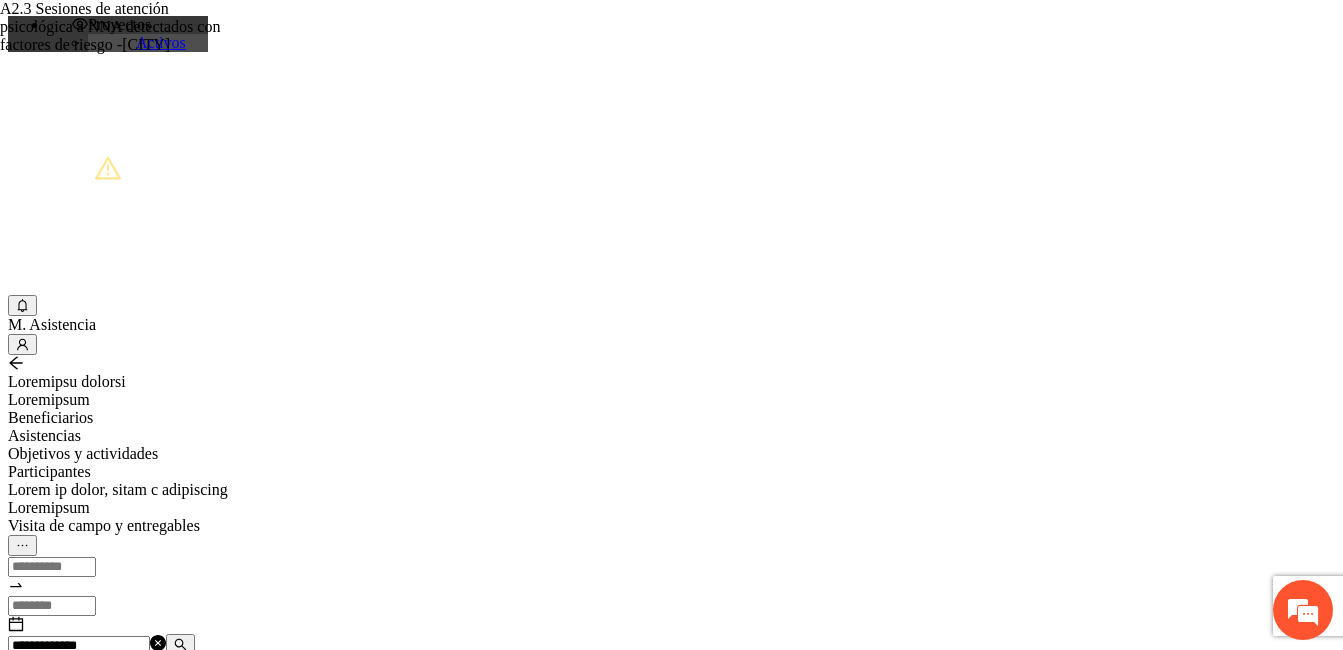 click at bounding box center [180, 644] 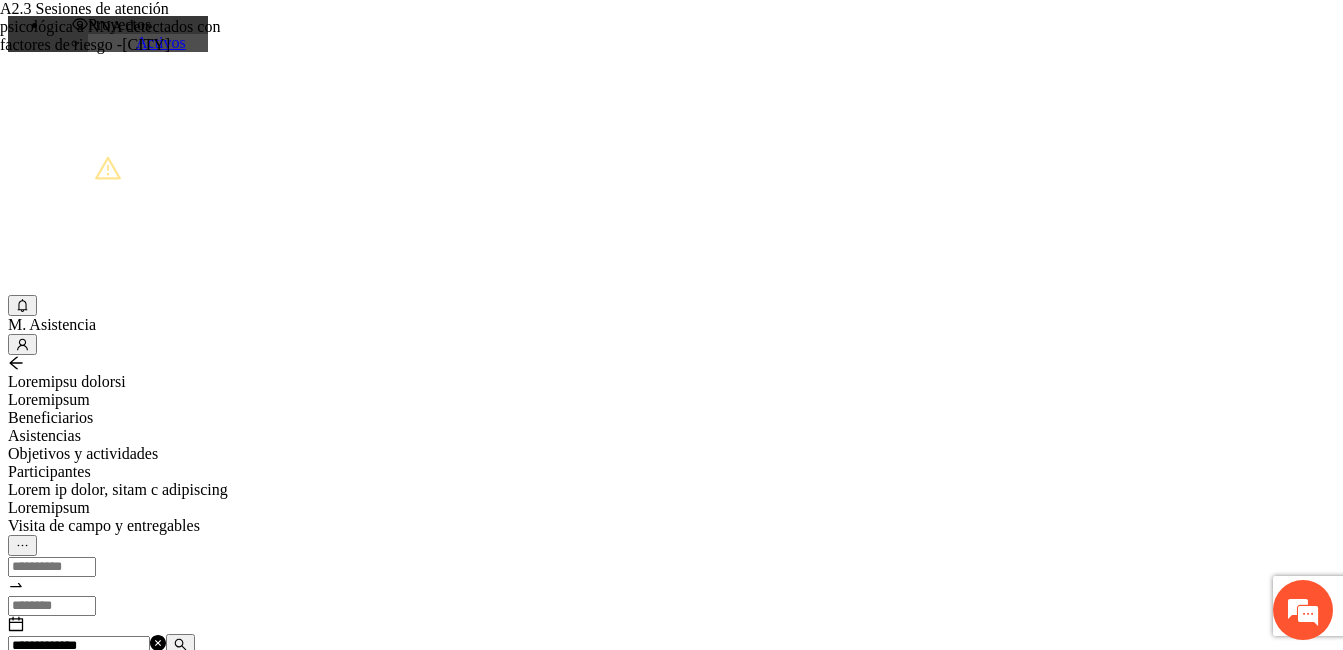 scroll, scrollTop: 0, scrollLeft: 16, axis: horizontal 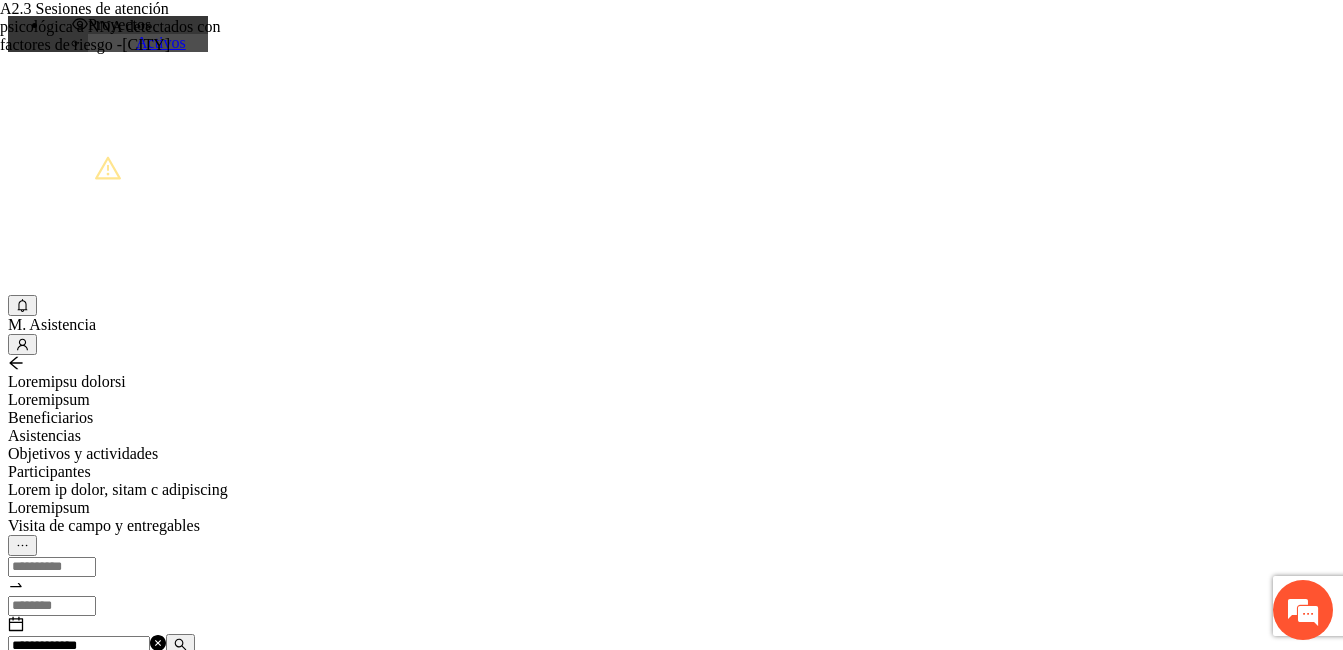 click on "Loremipsum" at bounding box center (671, 400) 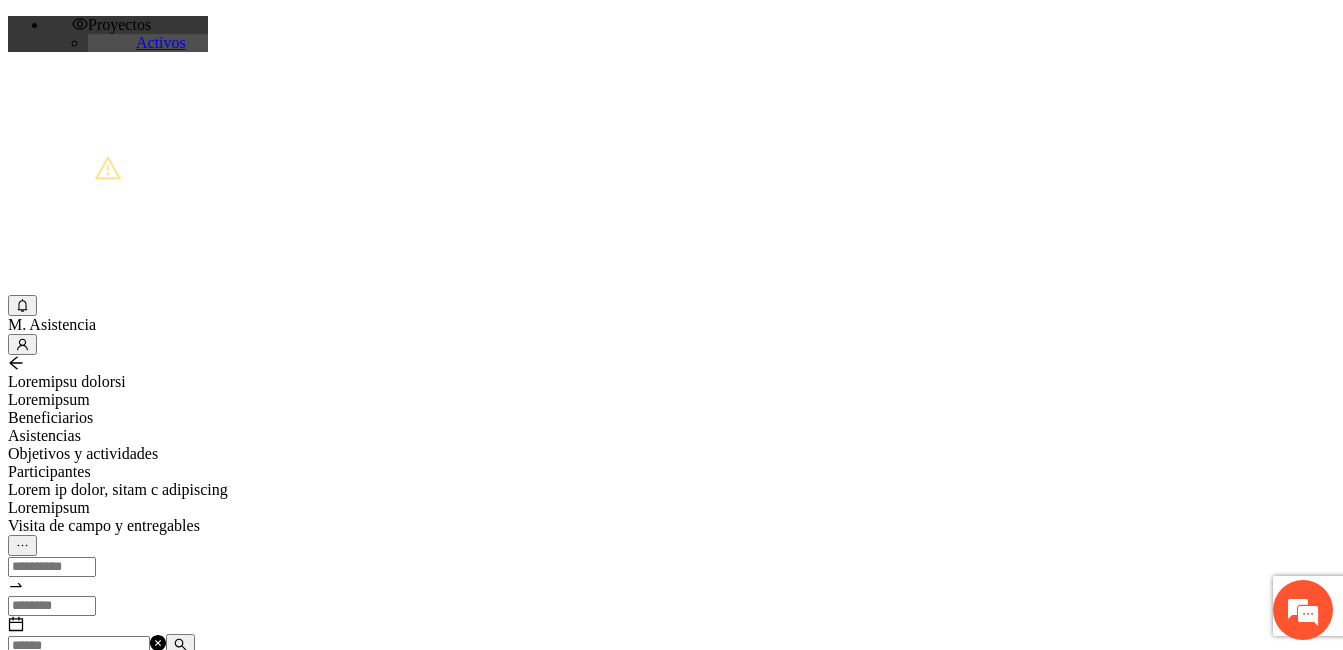 click at bounding box center (79, 646) 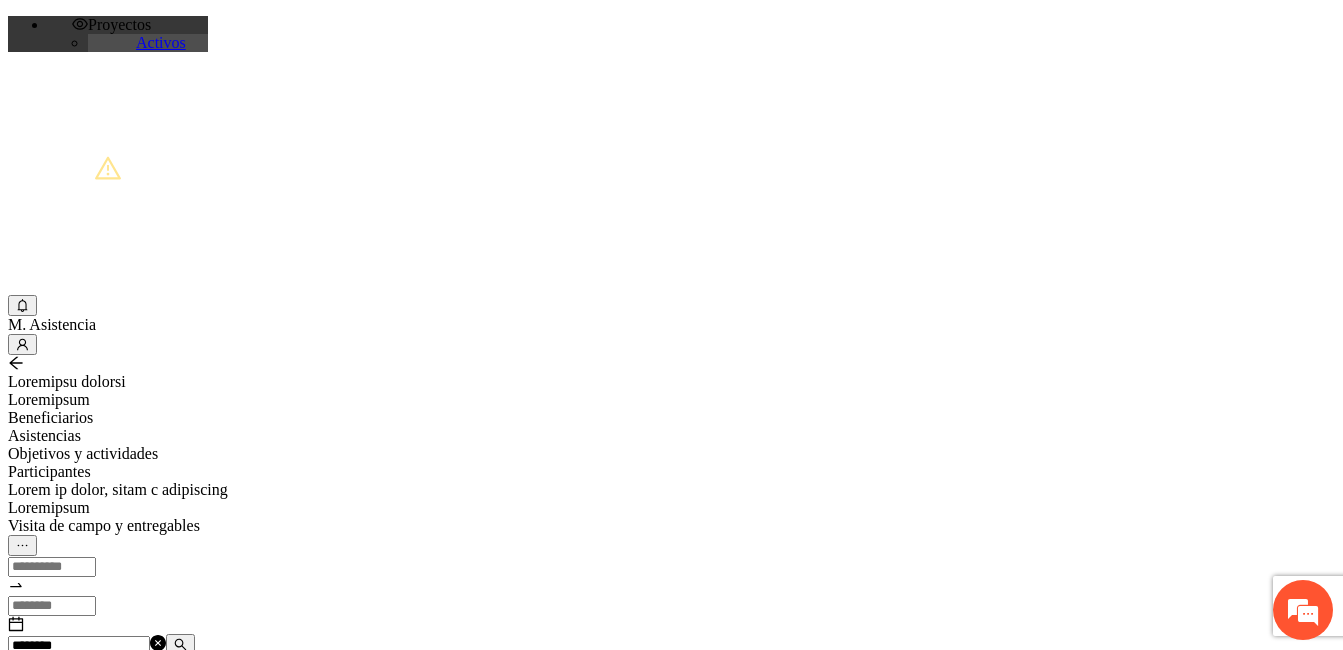 click on "********" at bounding box center [79, 646] 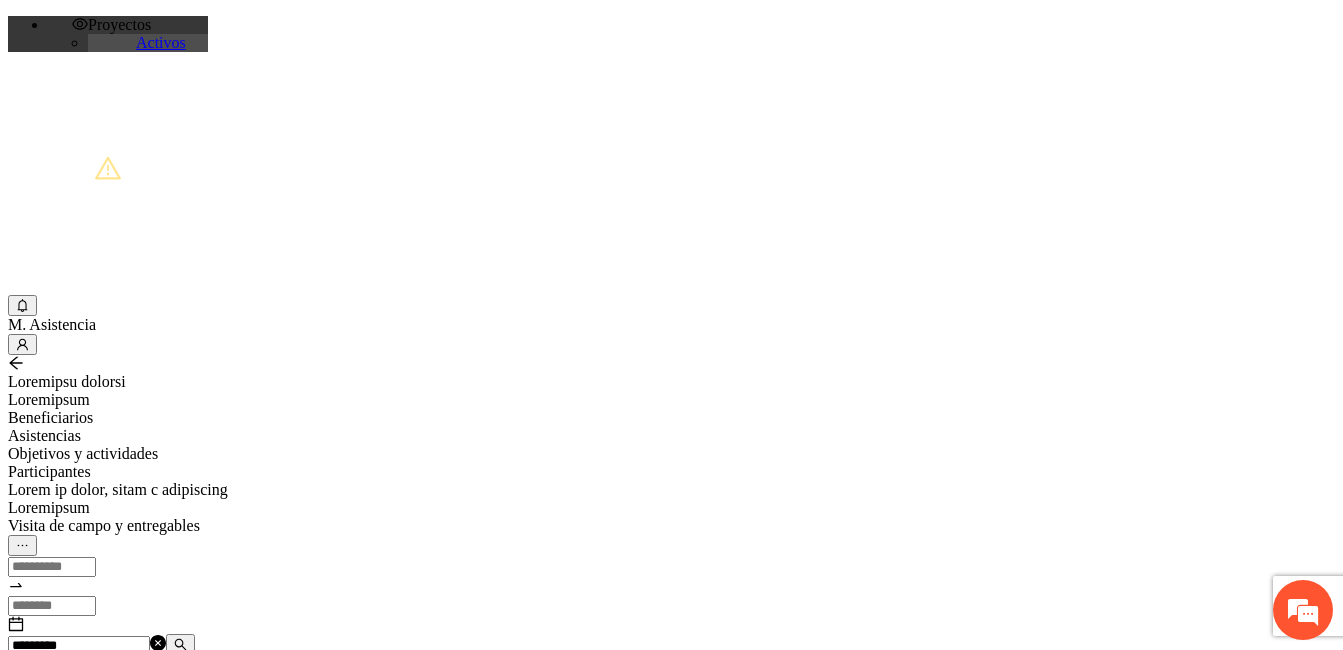 click on "*********" at bounding box center (79, 646) 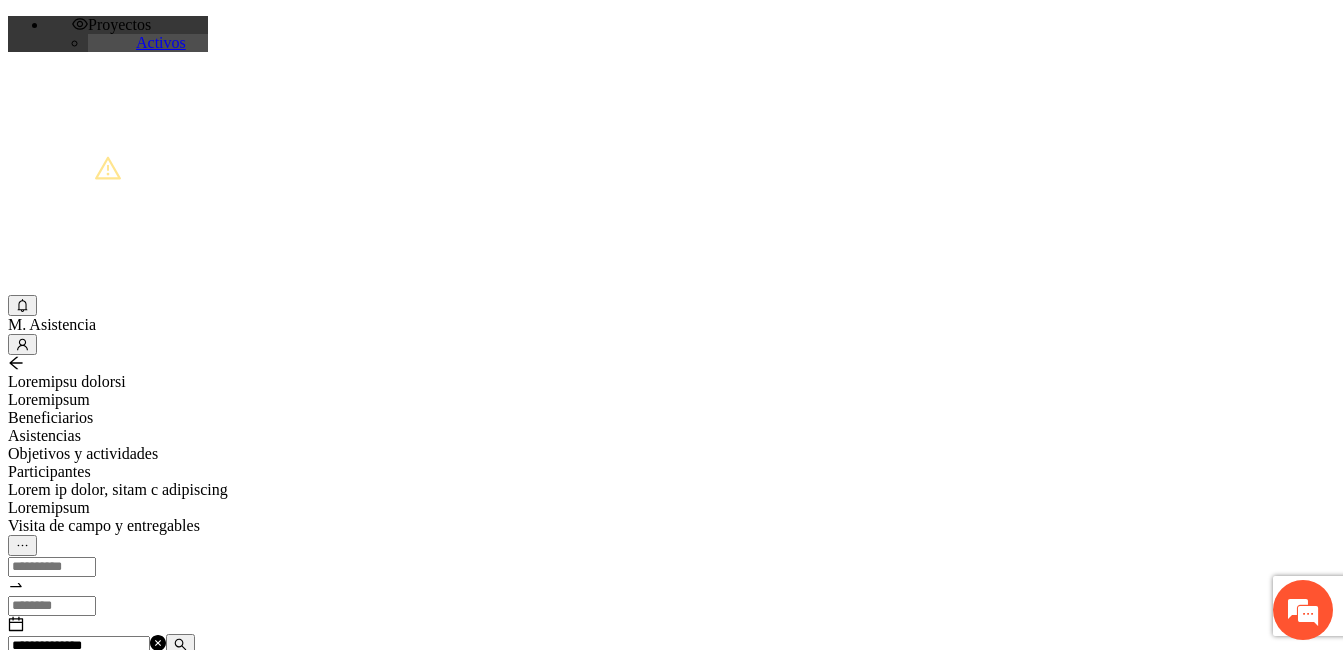 type on "**********" 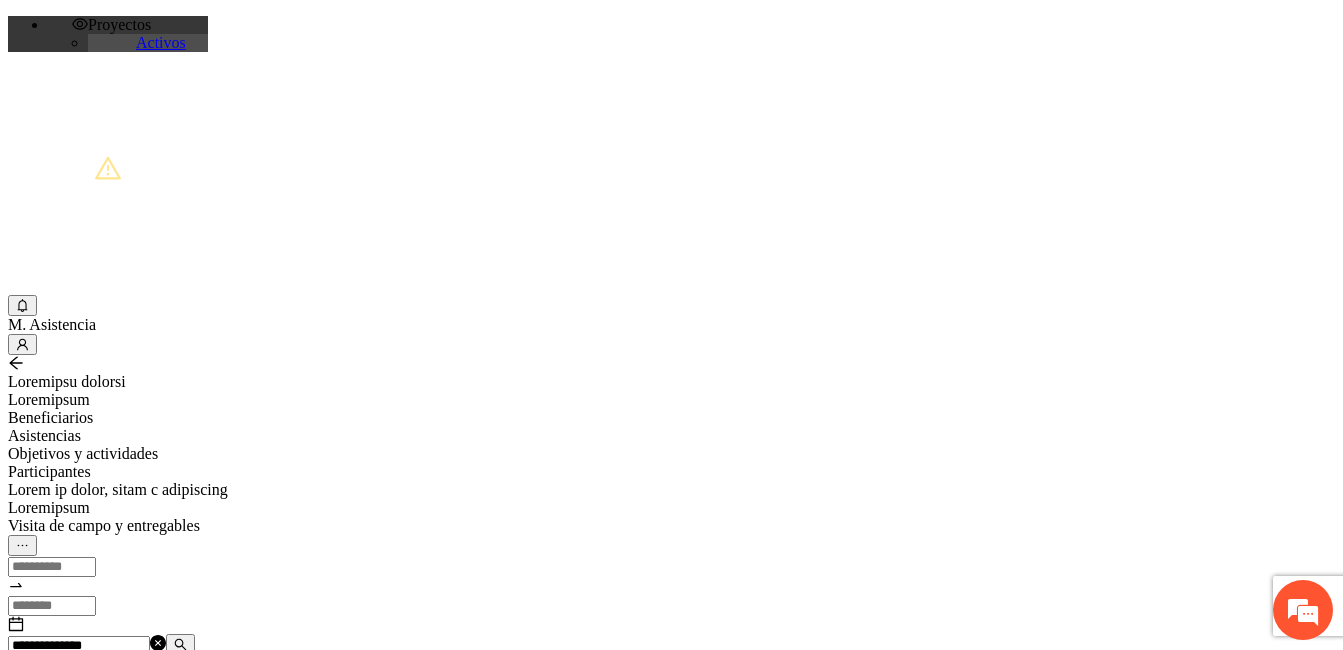 click on "Loremip dolorsitam" at bounding box center (72, 682) 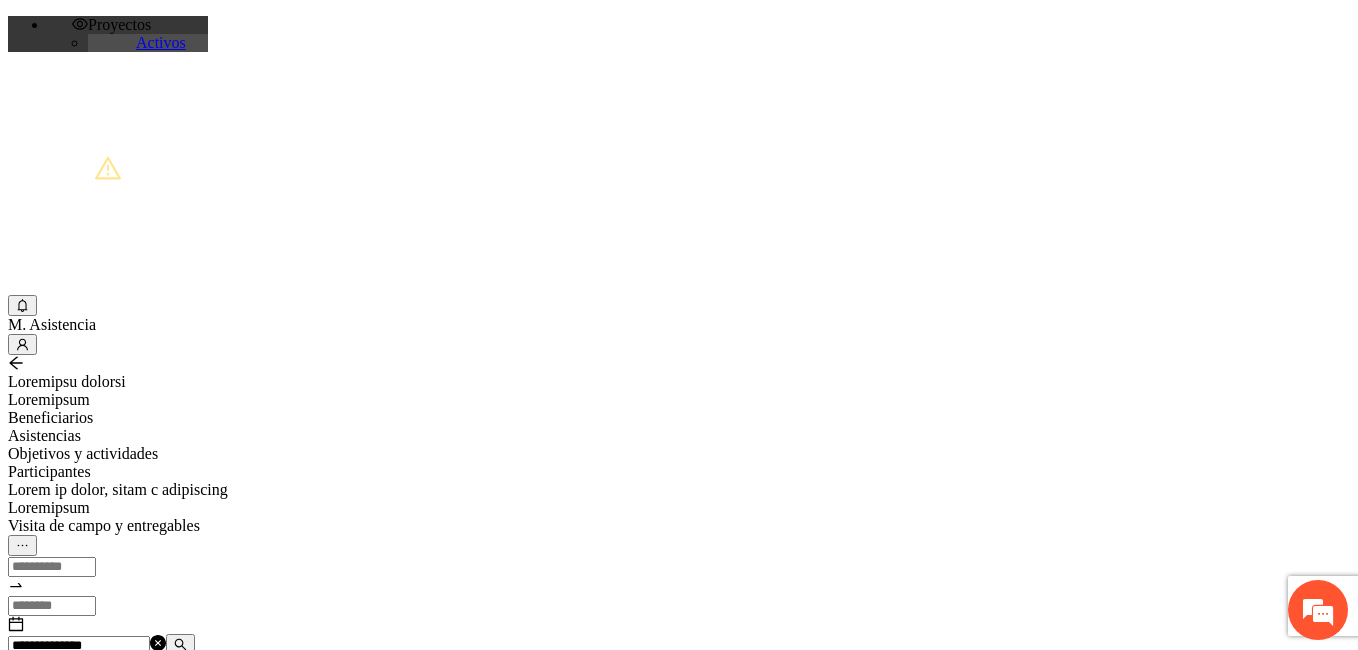 click at bounding box center [72, 1261] 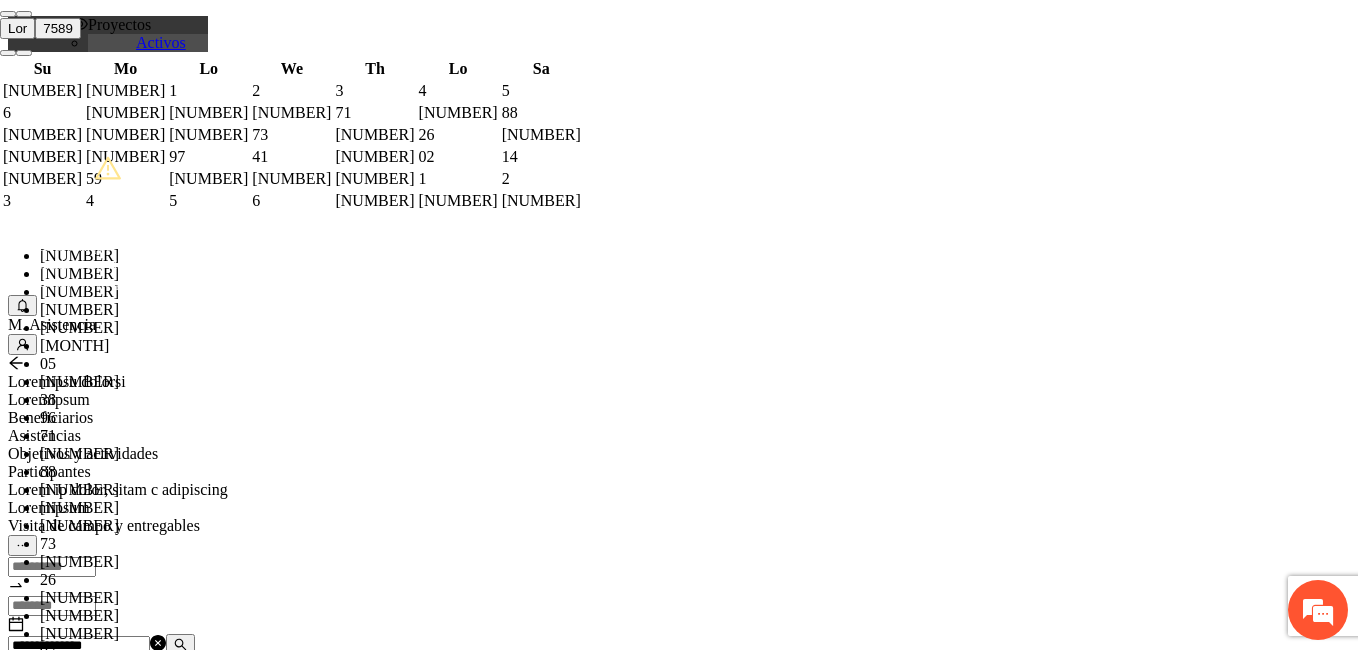paste on "**********" 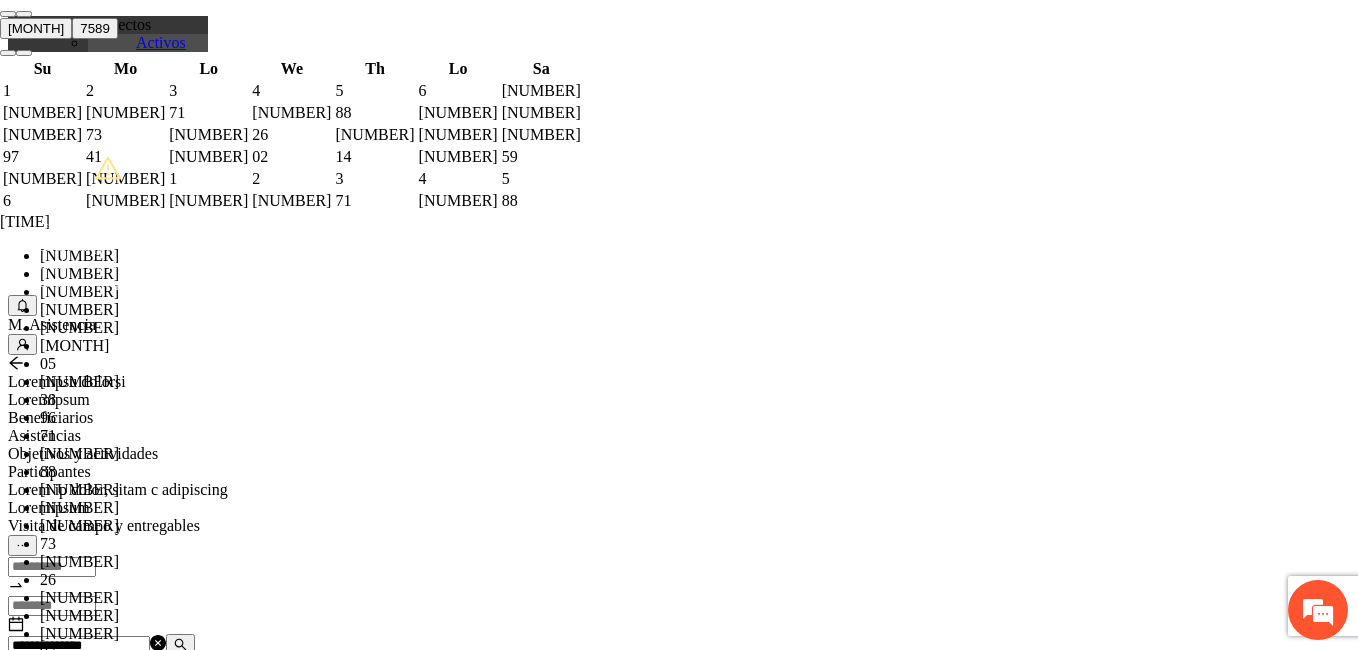 scroll, scrollTop: 420, scrollLeft: 0, axis: vertical 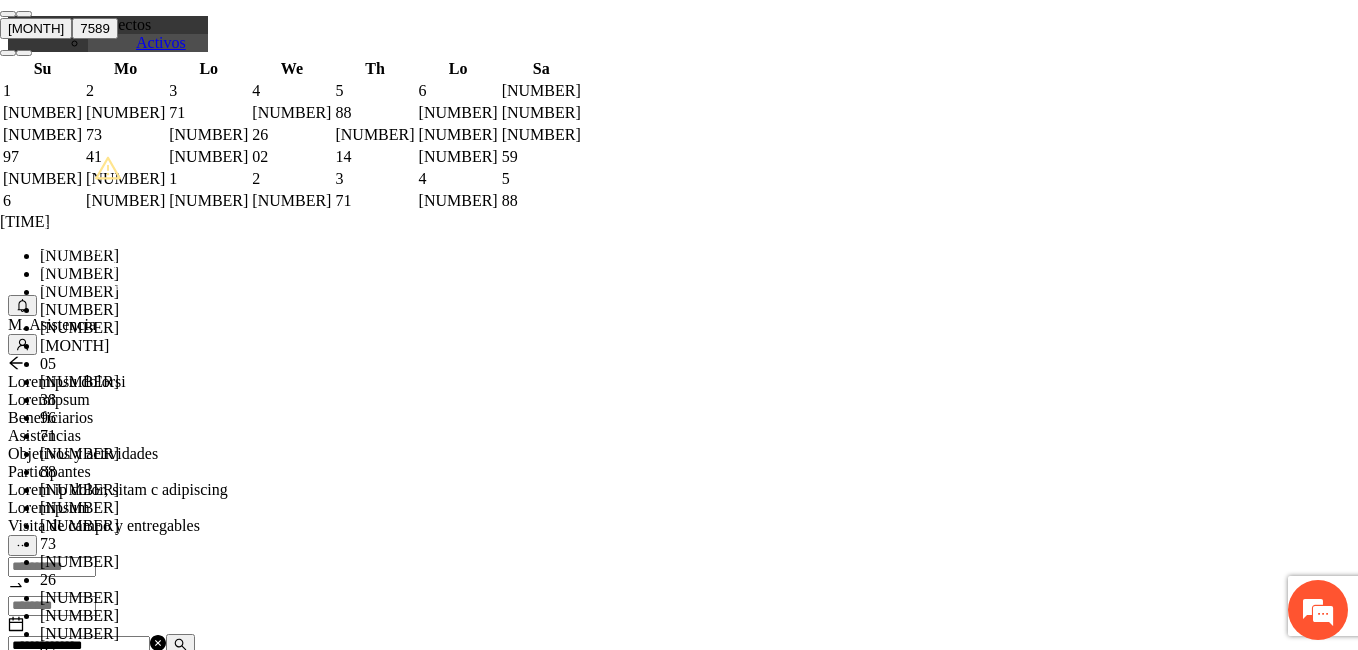 click on "OK" at bounding box center [57, 1819] 